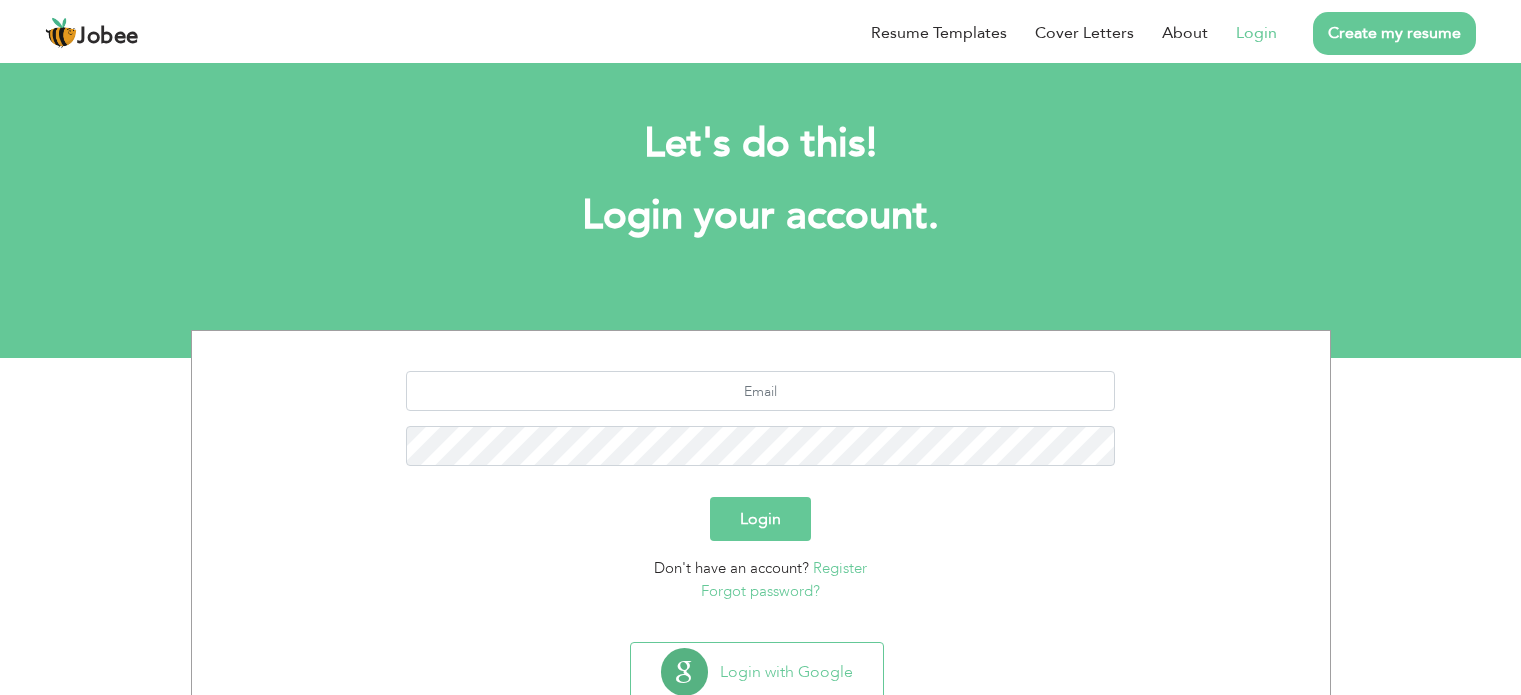 scroll, scrollTop: 0, scrollLeft: 0, axis: both 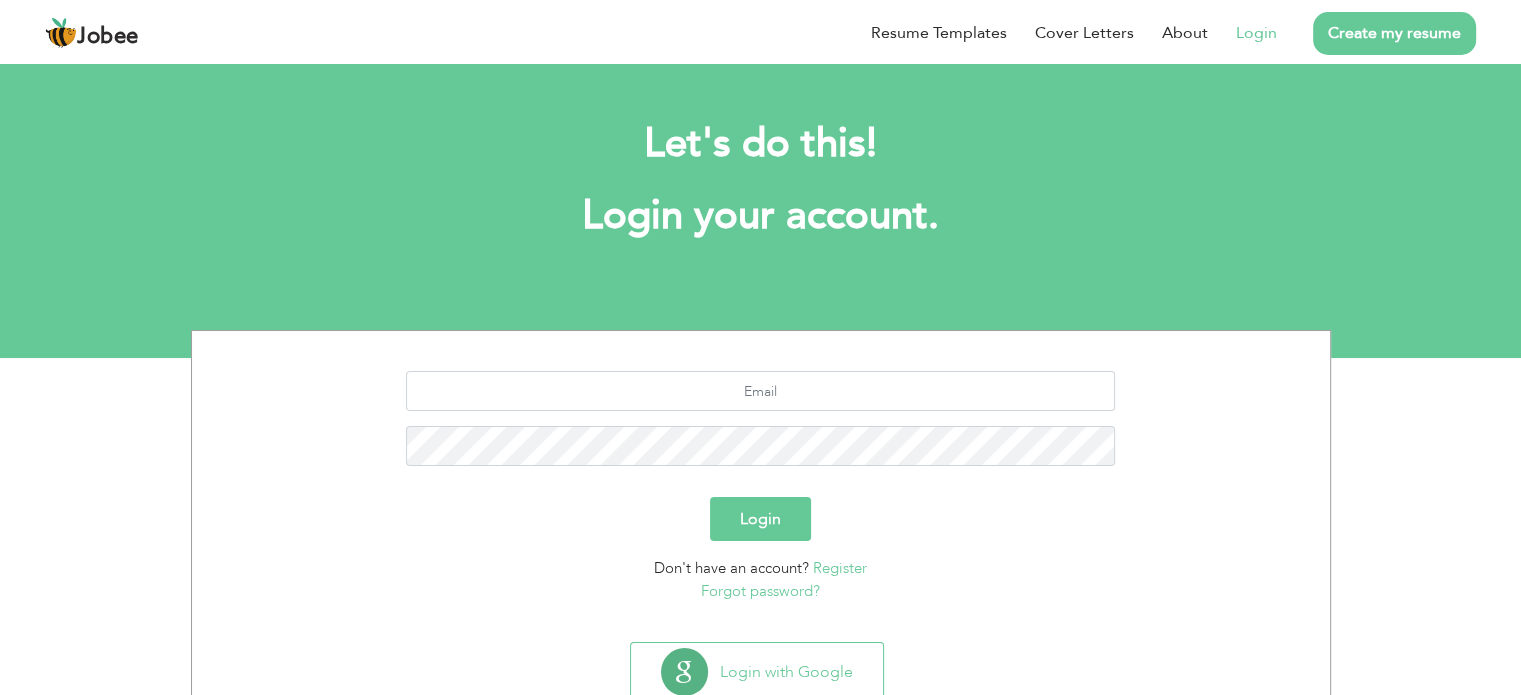 click on "Login" at bounding box center [760, 519] 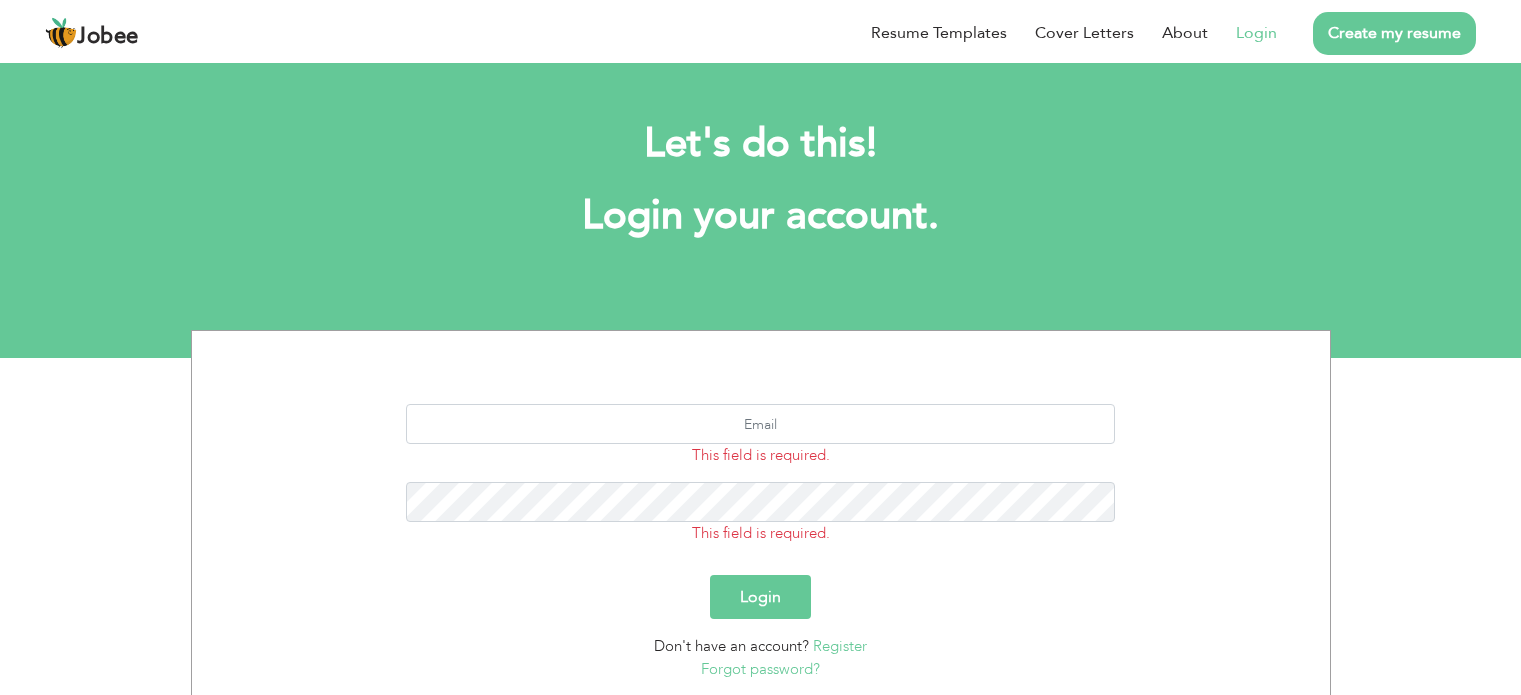 scroll, scrollTop: 0, scrollLeft: 0, axis: both 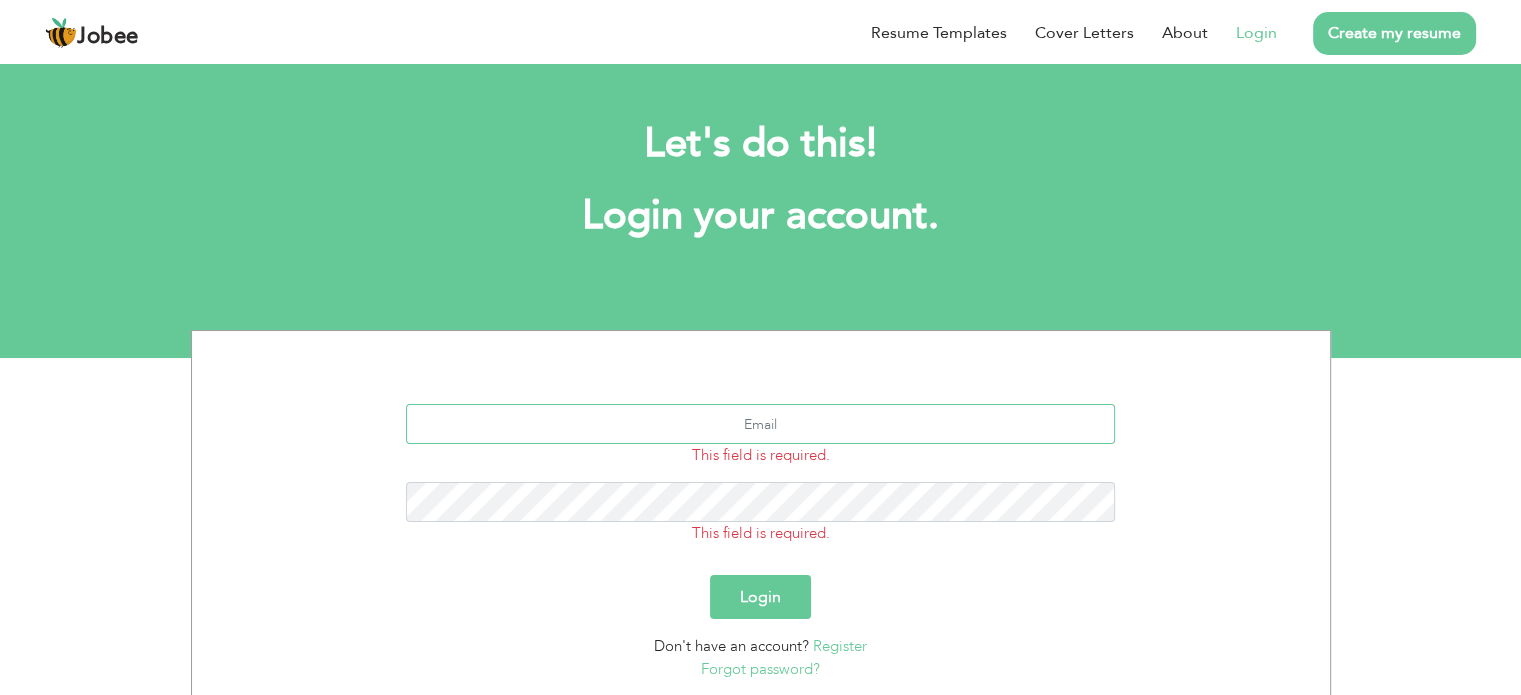 click at bounding box center (760, 424) 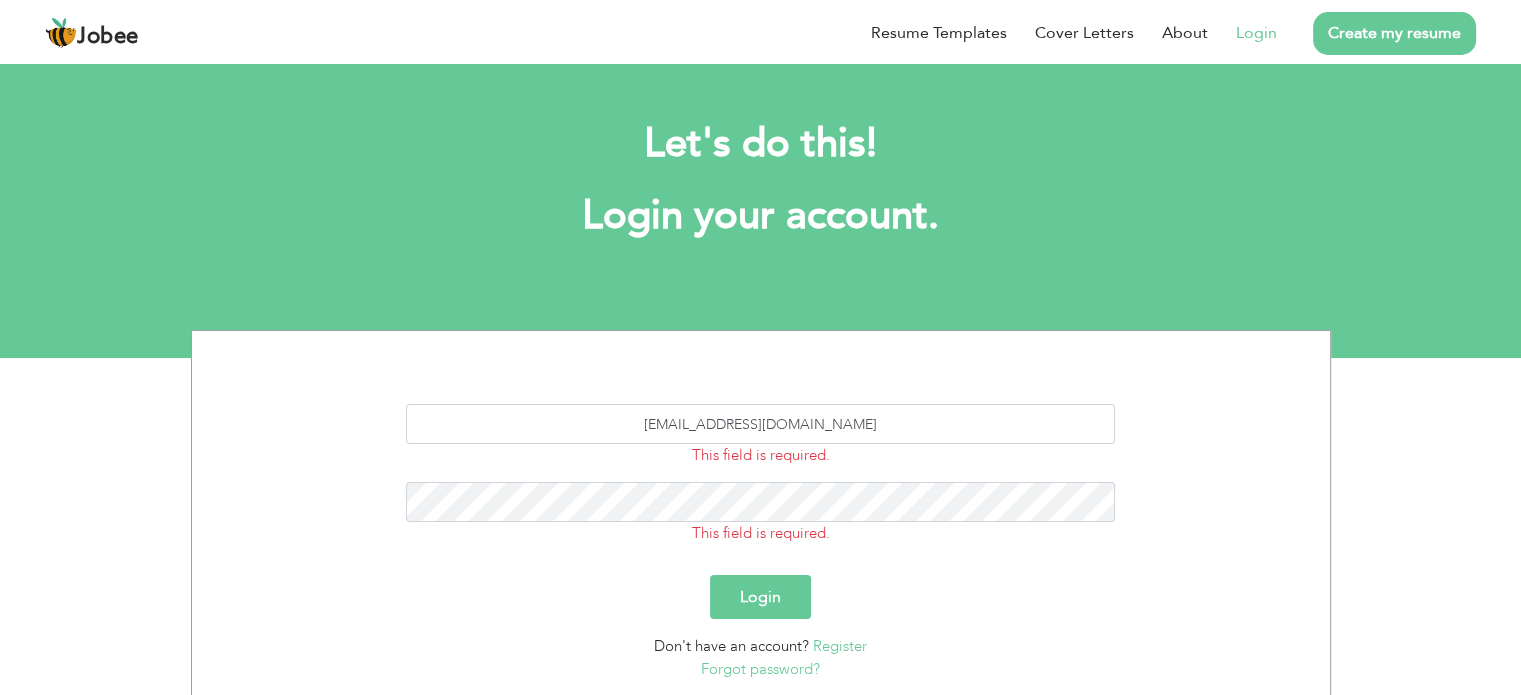 click on "Login" at bounding box center [760, 597] 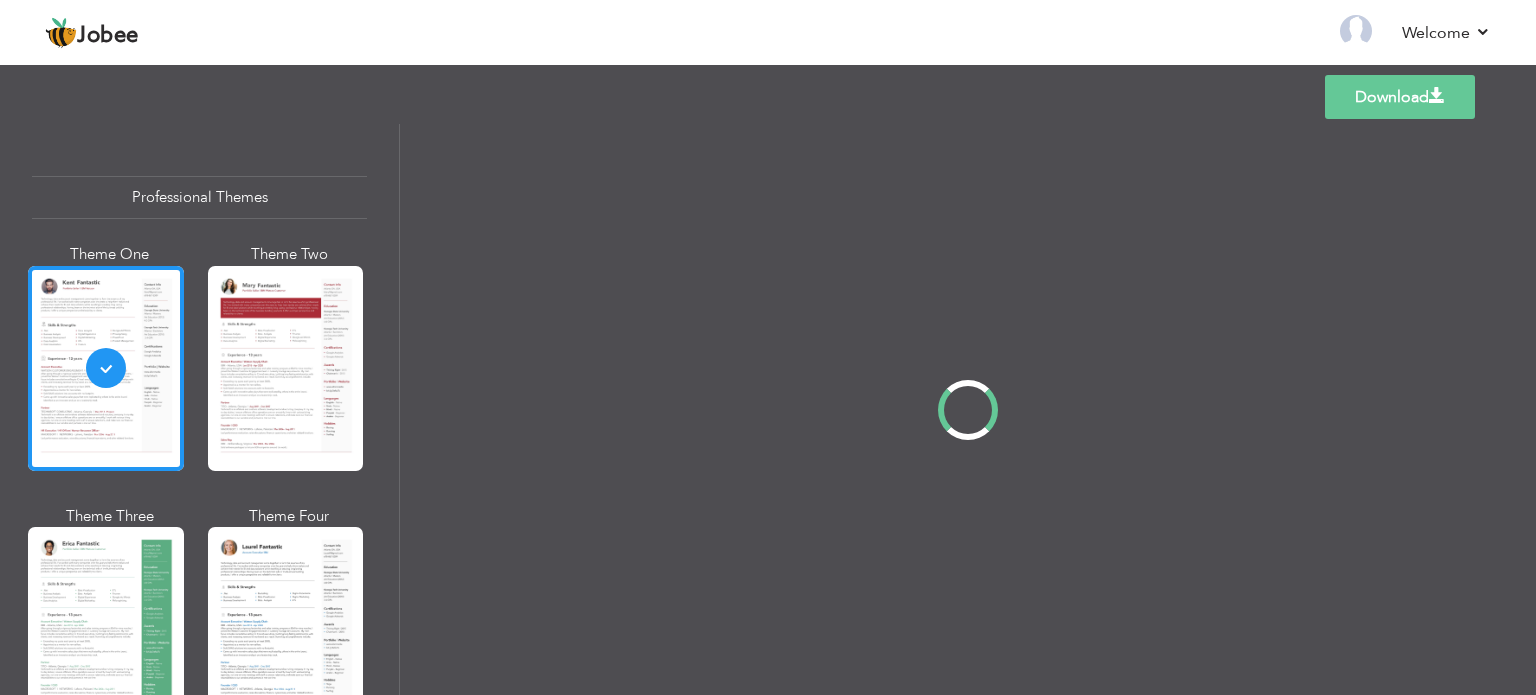 scroll, scrollTop: 0, scrollLeft: 0, axis: both 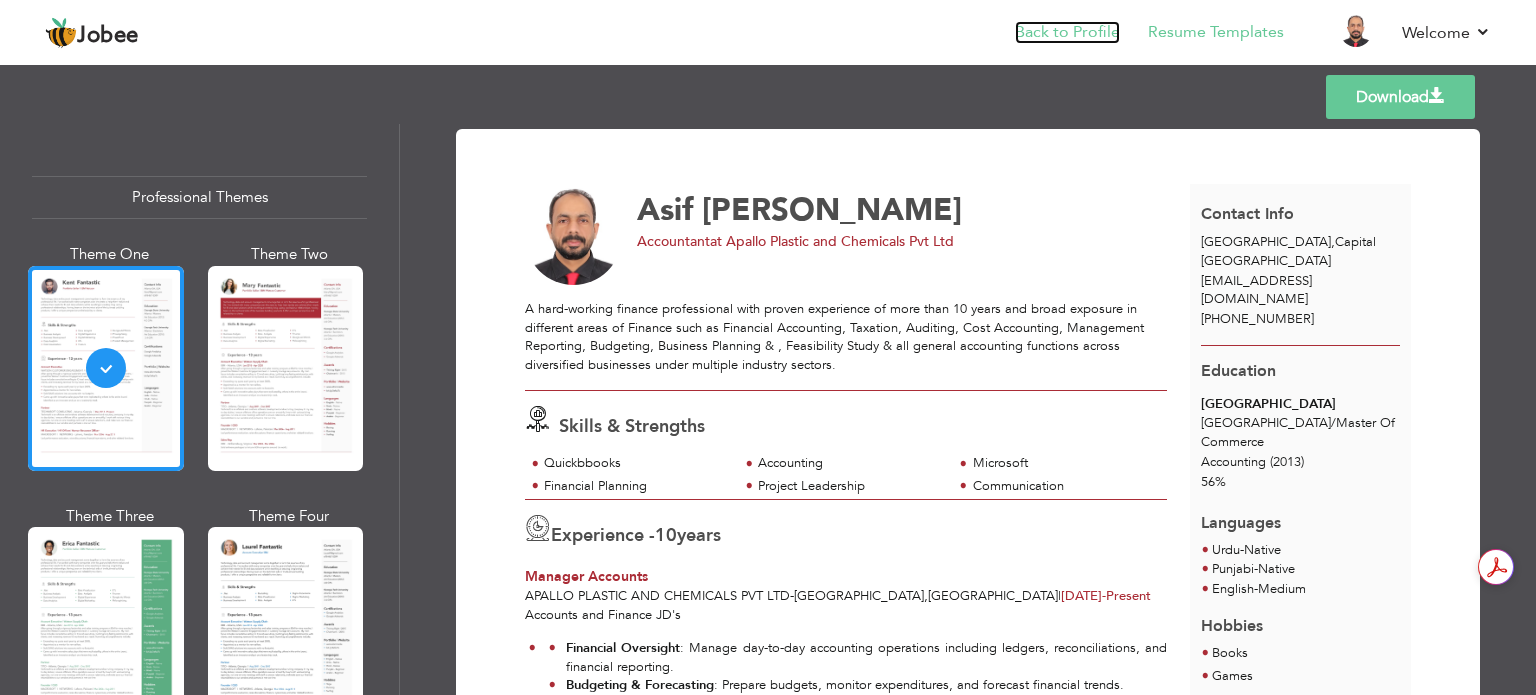 click on "Back to Profile" at bounding box center (1067, 32) 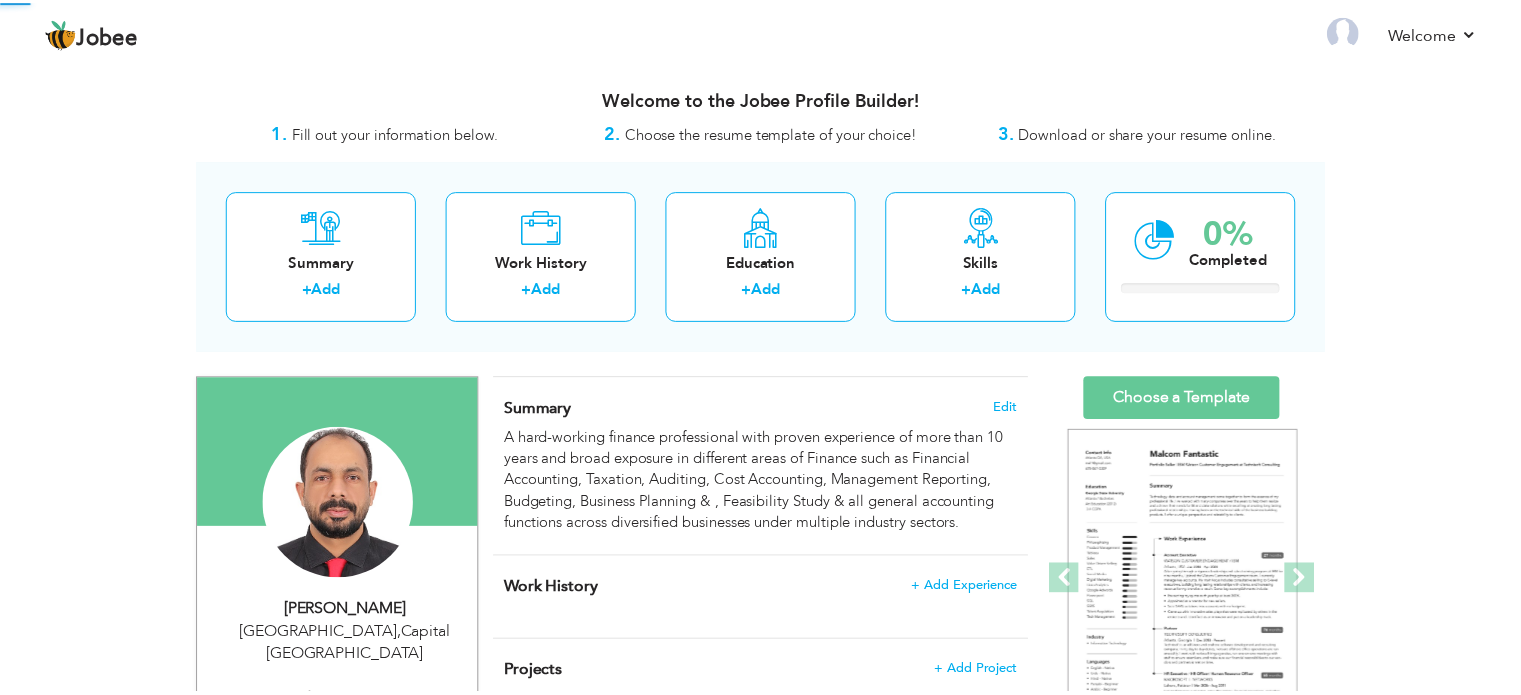 scroll, scrollTop: 0, scrollLeft: 0, axis: both 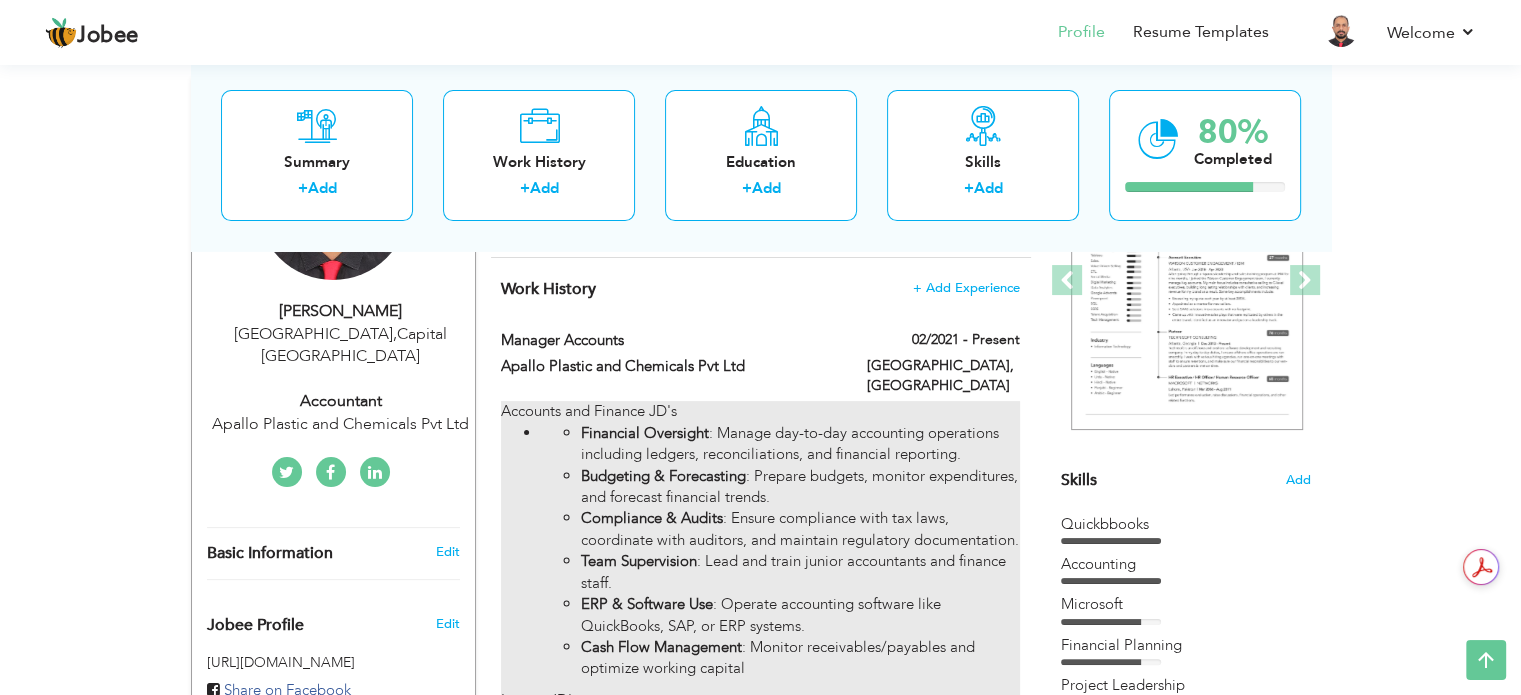 click on "Compliance & Audits : Ensure compliance with tax laws, coordinate with auditors, and maintain regulatory documentation." at bounding box center [800, 529] 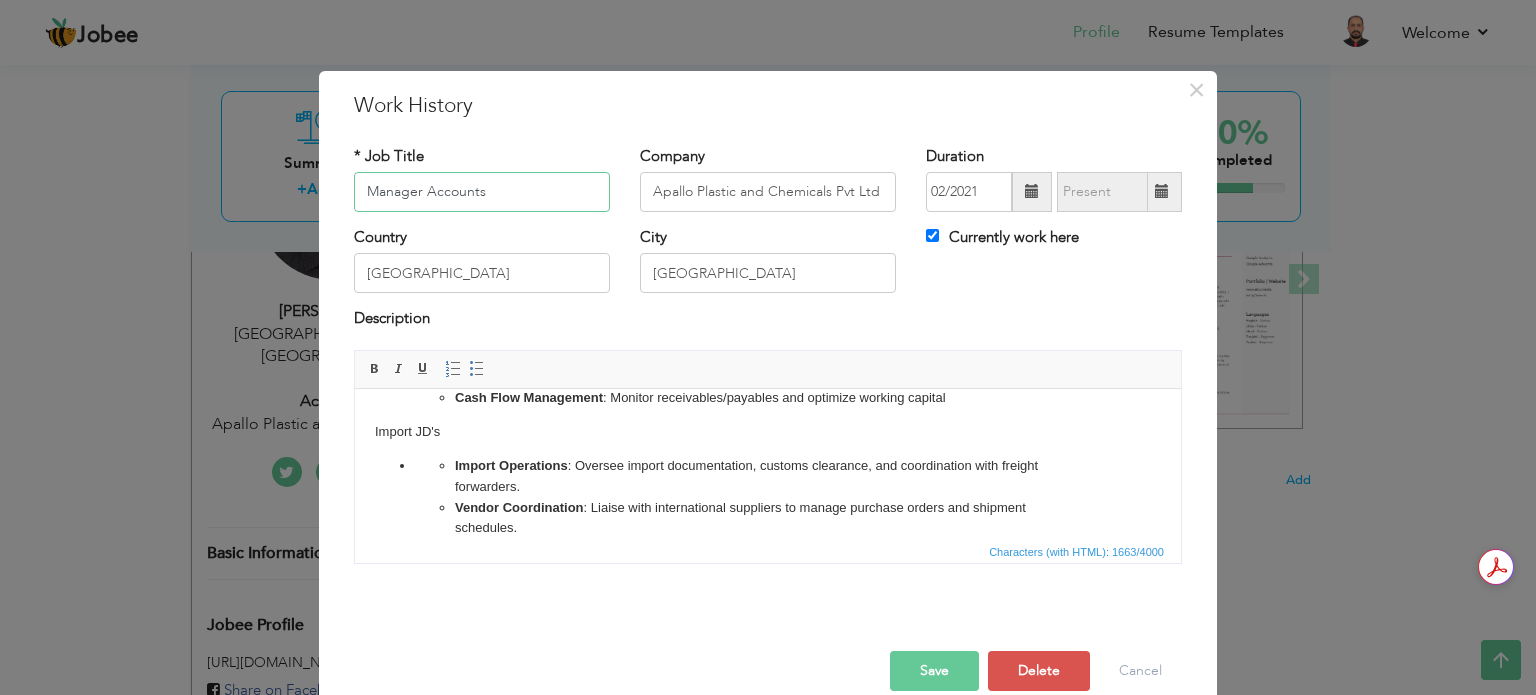 scroll, scrollTop: 100, scrollLeft: 0, axis: vertical 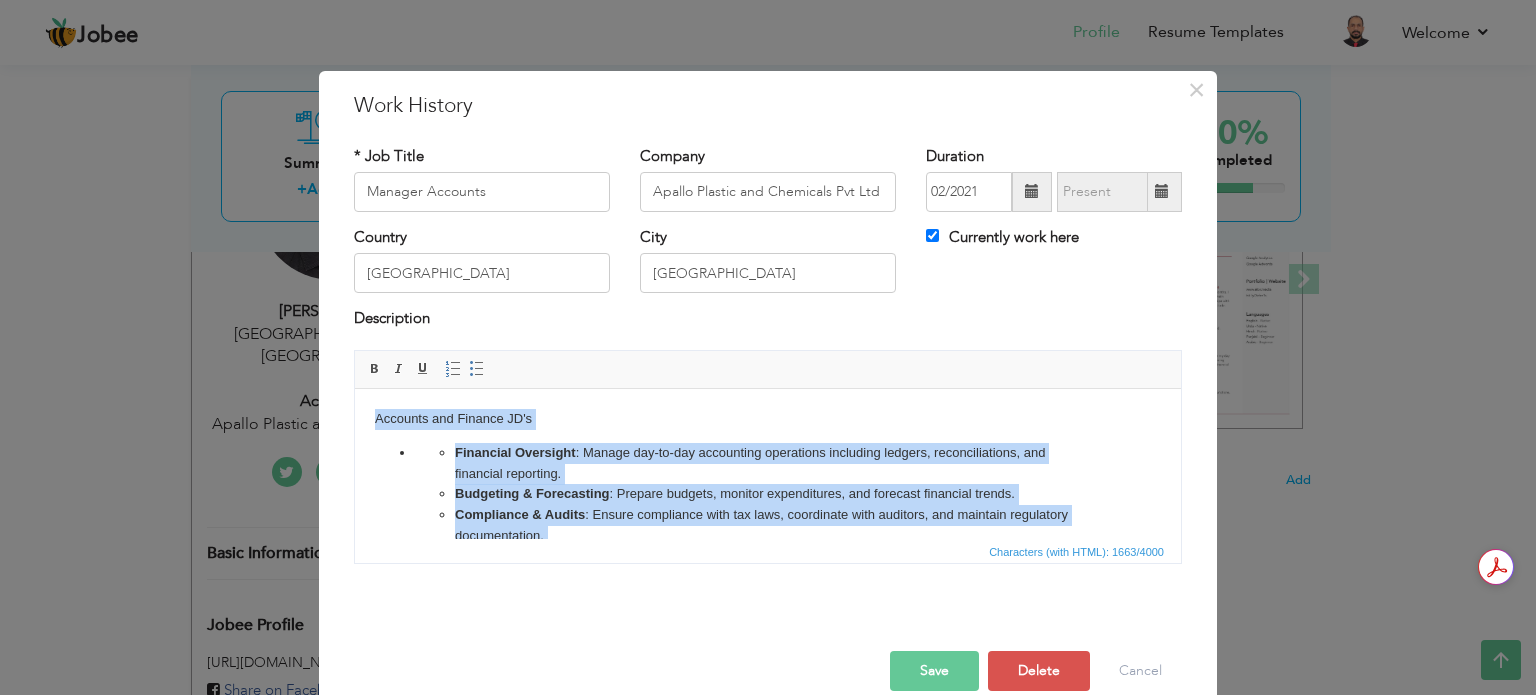 drag, startPoint x: 950, startPoint y: 495, endPoint x: 584, endPoint y: 733, distance: 436.5776 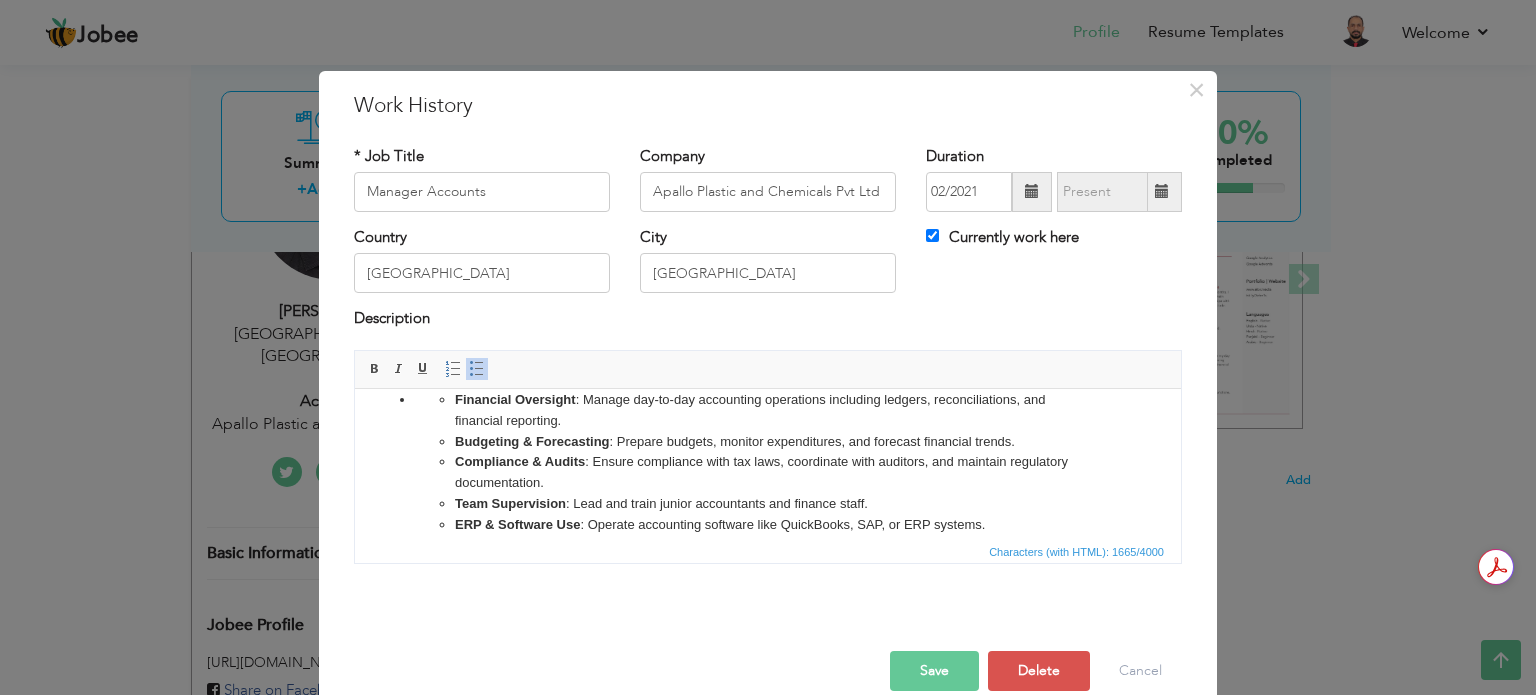 scroll, scrollTop: 0, scrollLeft: 0, axis: both 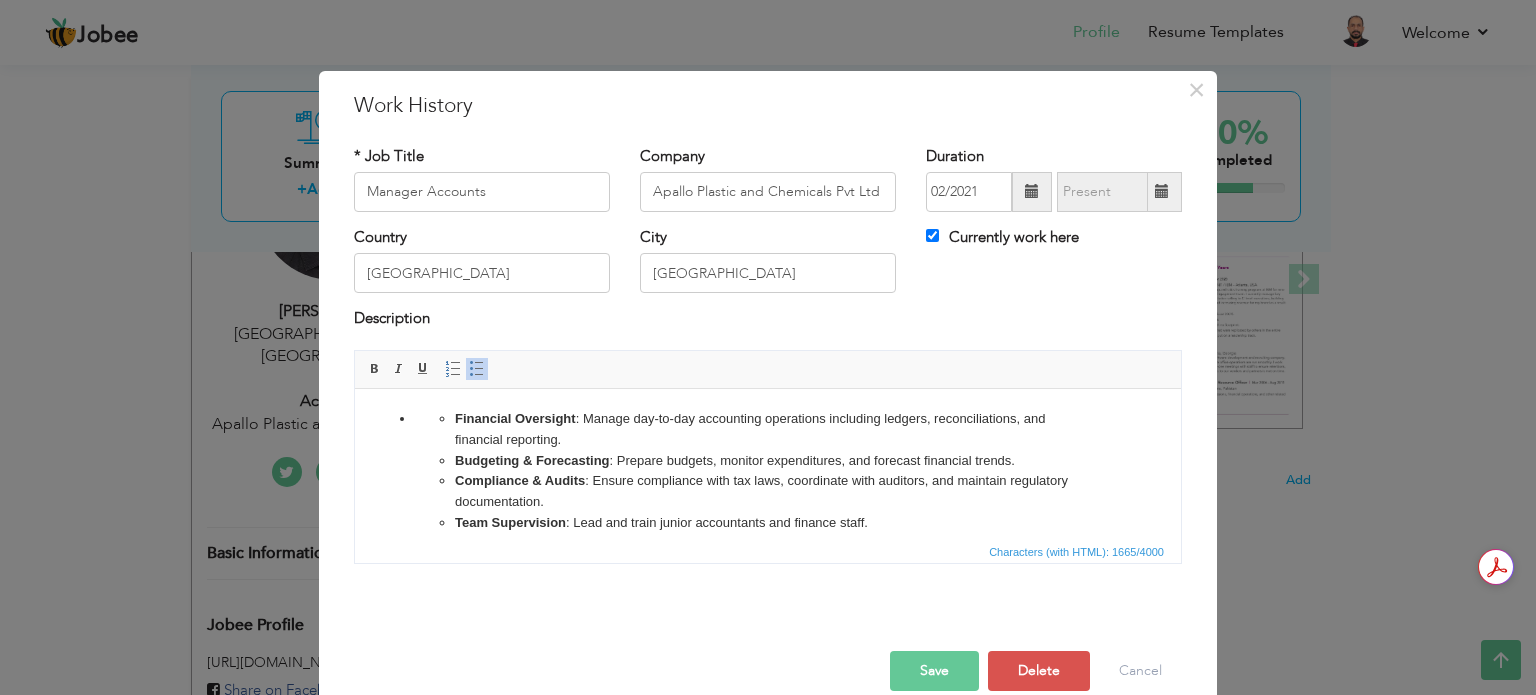 click on "Financial Oversight : Manage day-to-day accounting operations including ledgers, reconciliations, and financial reporting. Budgeting & Forecasting : Prepare budgets, monitor expenditures, and forecast financial trends. Compliance & Audits : Ensure compliance with tax laws, coordinate with auditors, and maintain regulatory documentation. Team Supervision : Lead and train junior accountants and finance staff. ERP & Software Use : Operate accounting software like QuickBooks, SAP, or ERP systems. Cash Flow Management : Monitor receivables/payables and optimize working capital." at bounding box center (768, 491) 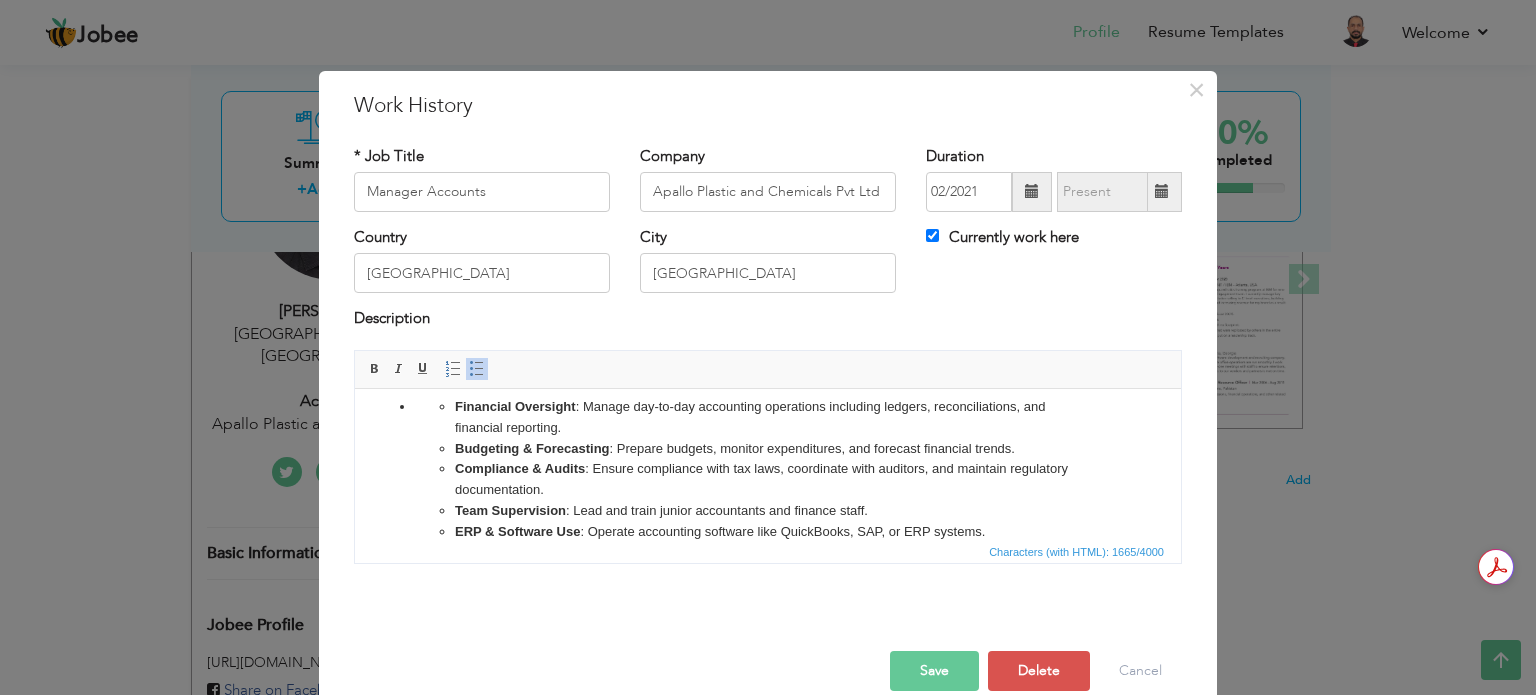 scroll, scrollTop: 0, scrollLeft: 0, axis: both 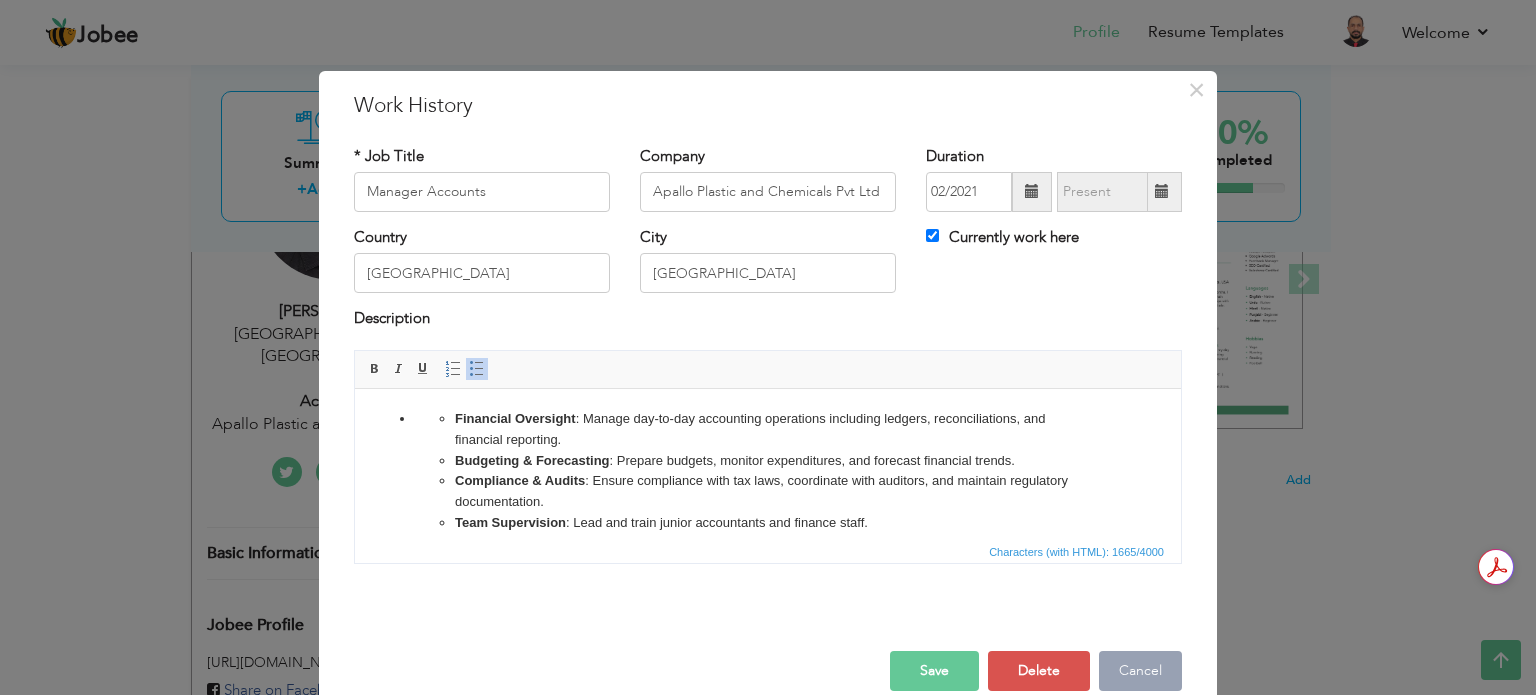 click on "Cancel" at bounding box center [1140, 671] 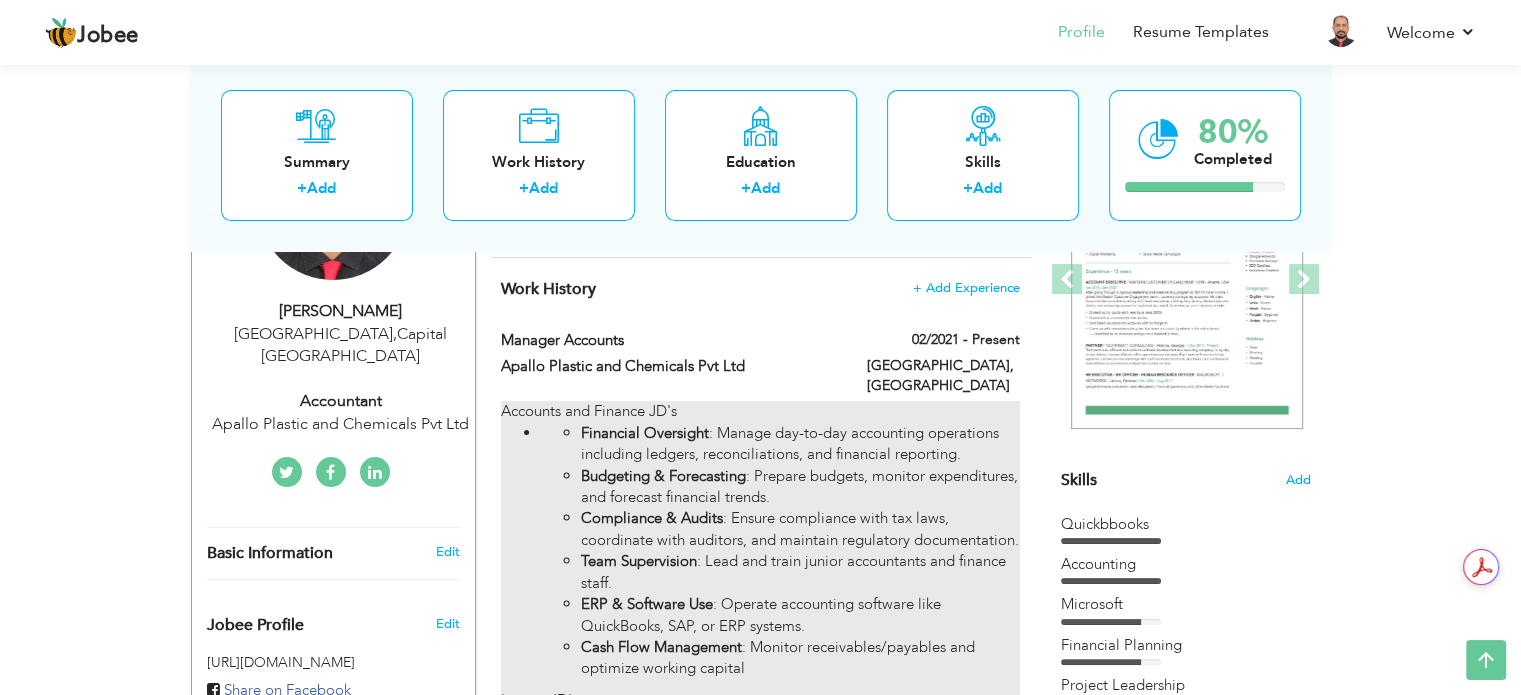 click on "Budgeting & Forecasting : Prepare budgets, monitor expenditures, and forecast financial trends." at bounding box center [800, 487] 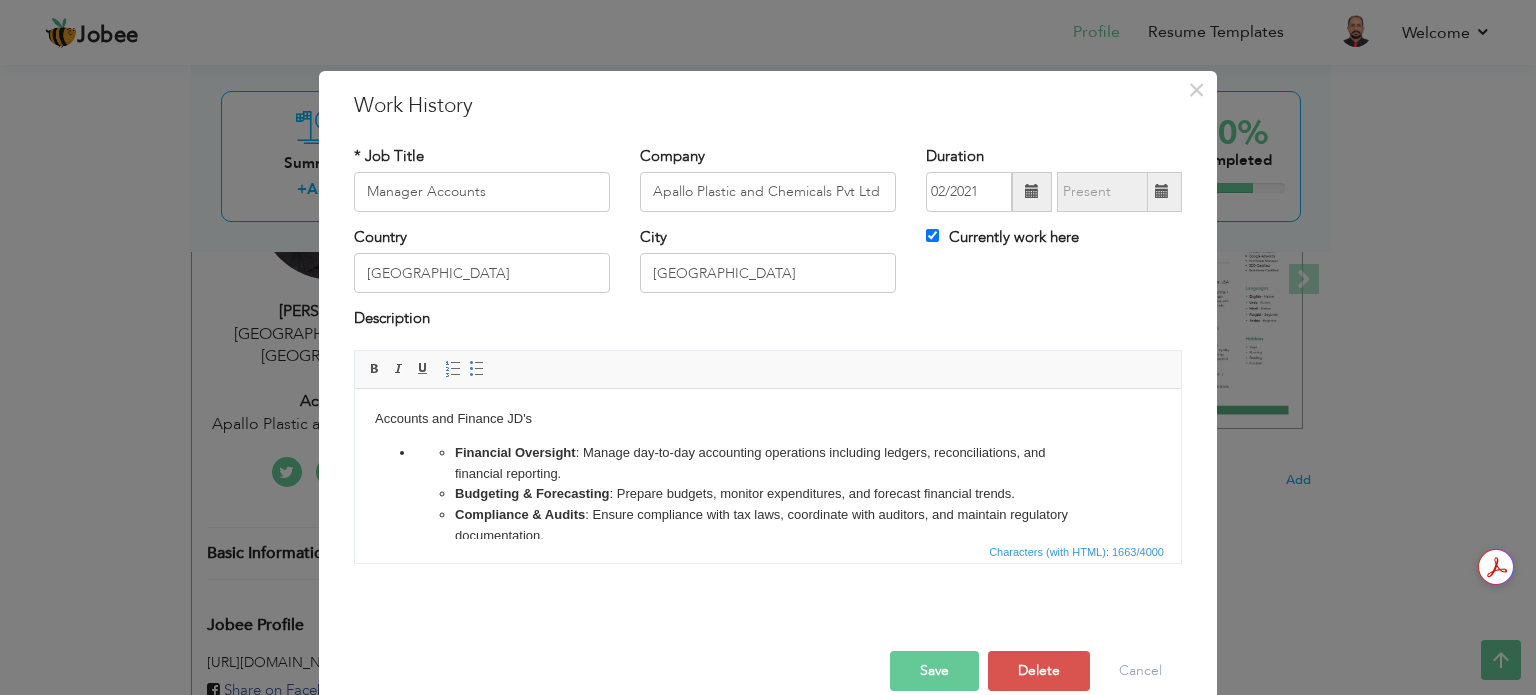 click on "Budgeting & Forecasting : Prepare budgets, monitor expenditures, and forecast financial trends." at bounding box center (768, 493) 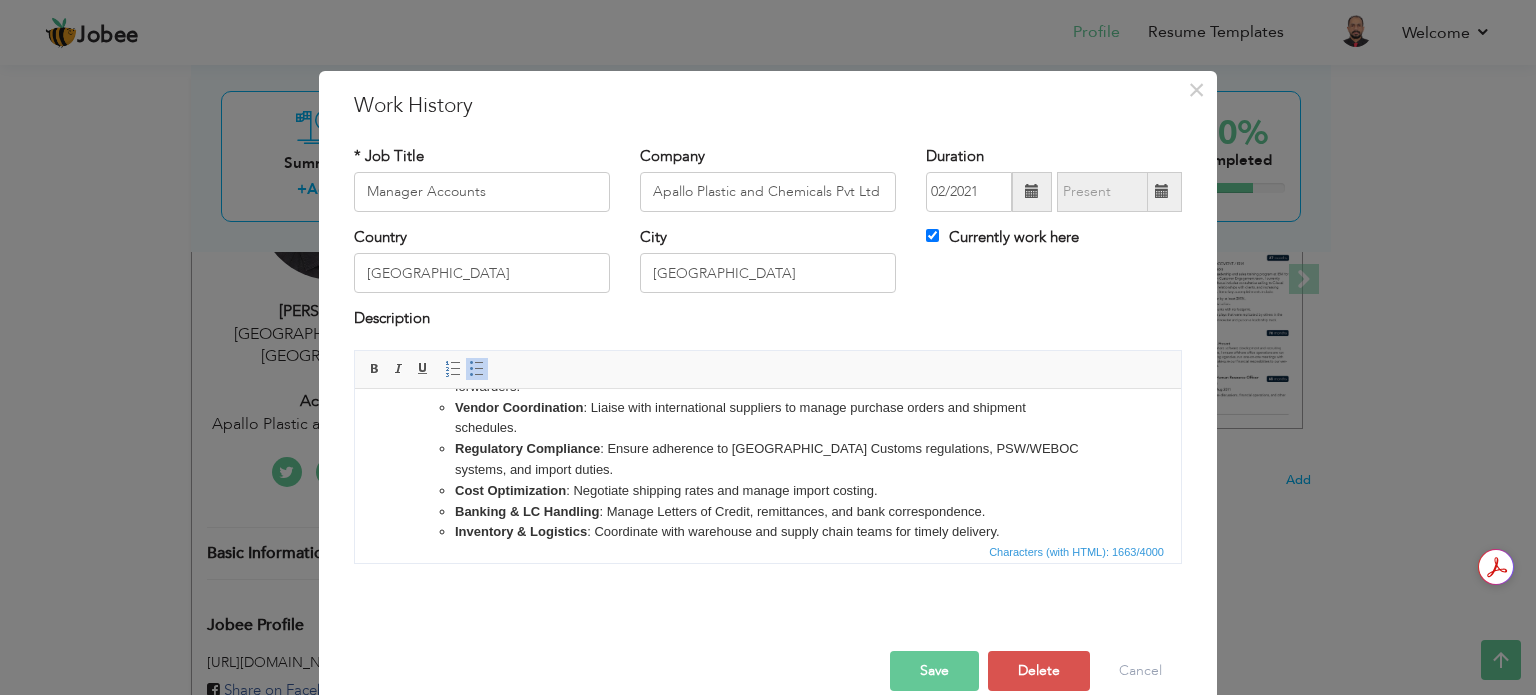 scroll, scrollTop: 324, scrollLeft: 0, axis: vertical 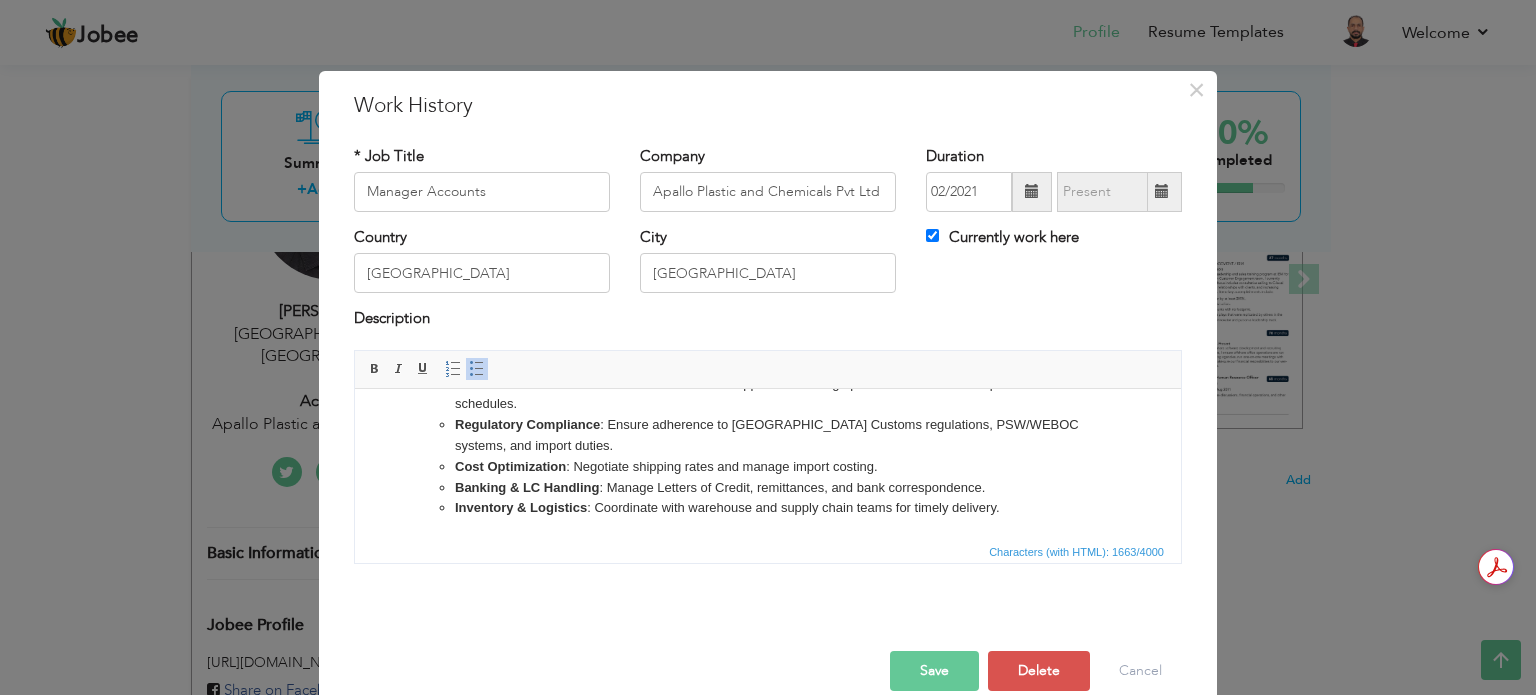 click on "Inventory & Logistics : Coordinate with warehouse and supply chain teams for timely delivery." at bounding box center (768, 507) 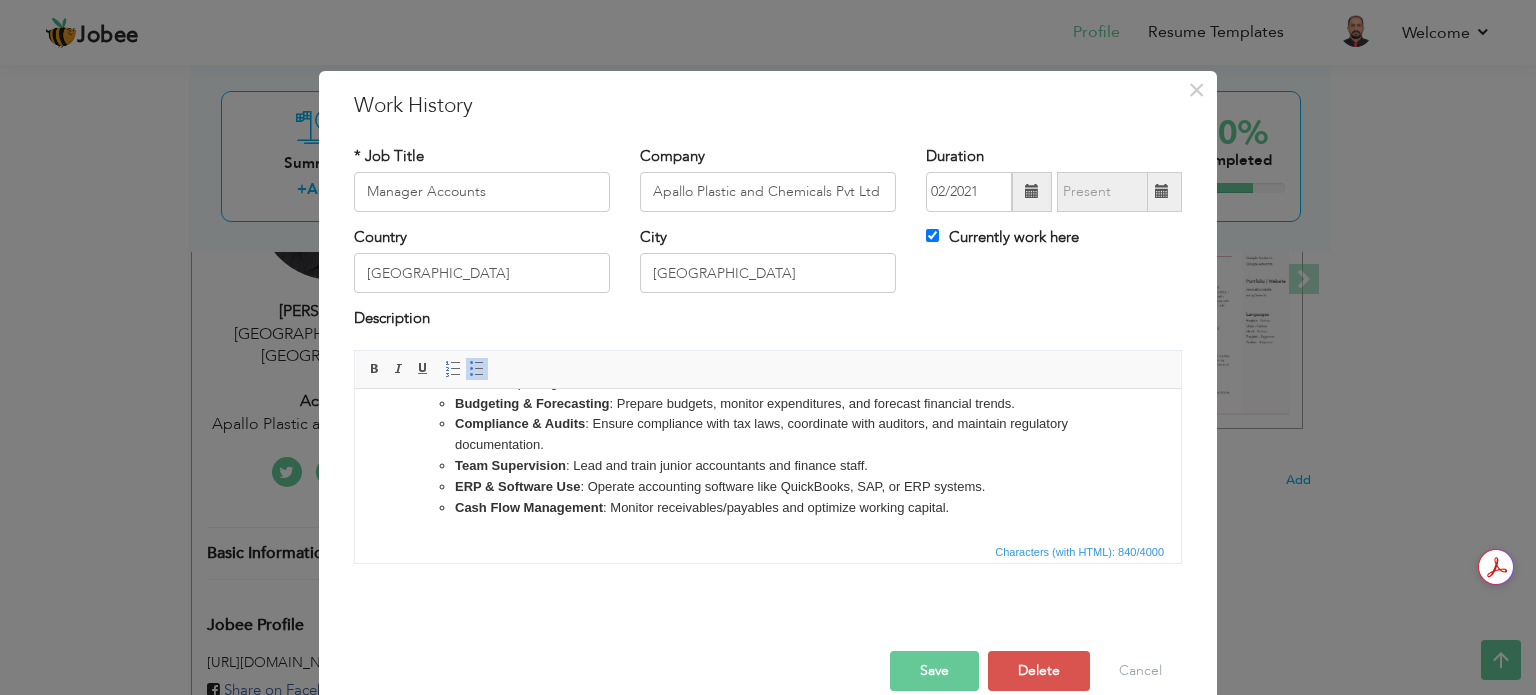scroll, scrollTop: 89, scrollLeft: 0, axis: vertical 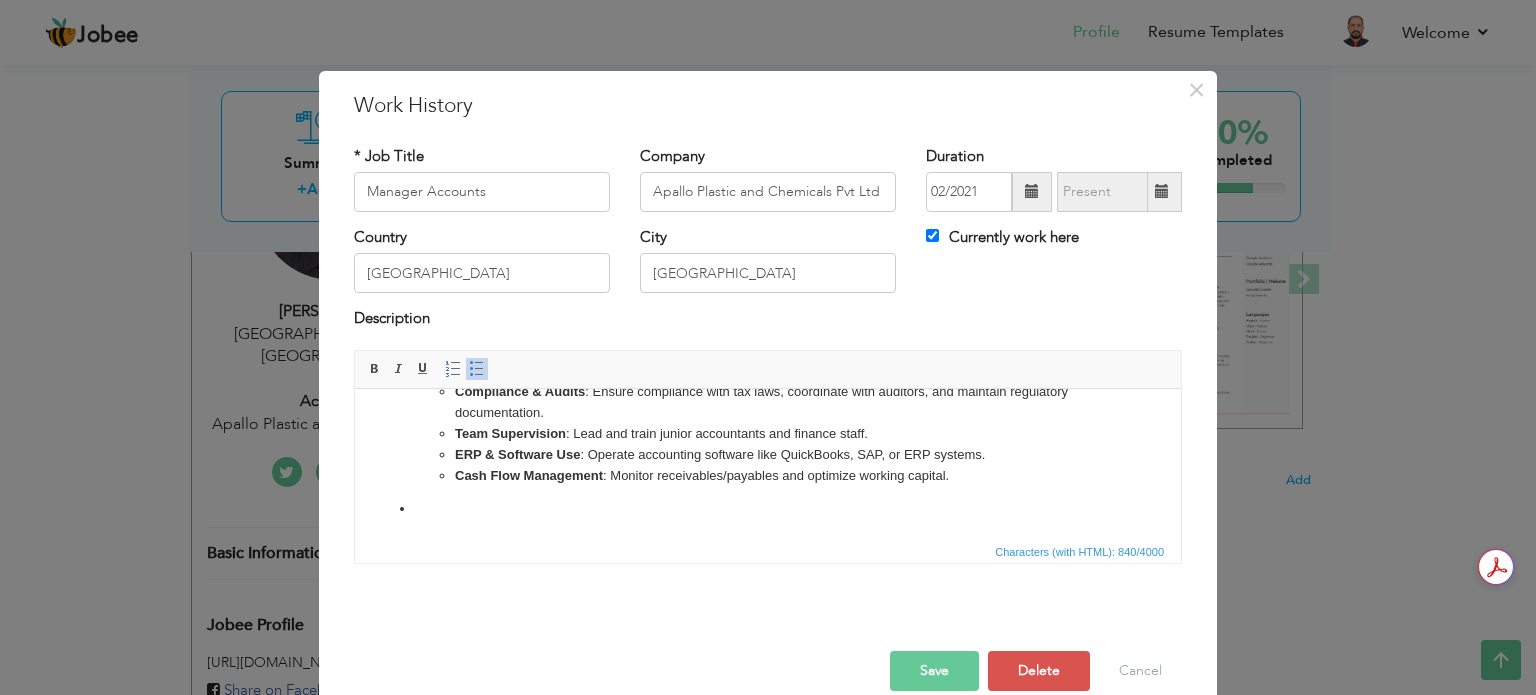 drag, startPoint x: 532, startPoint y: 507, endPoint x: 322, endPoint y: 496, distance: 210.2879 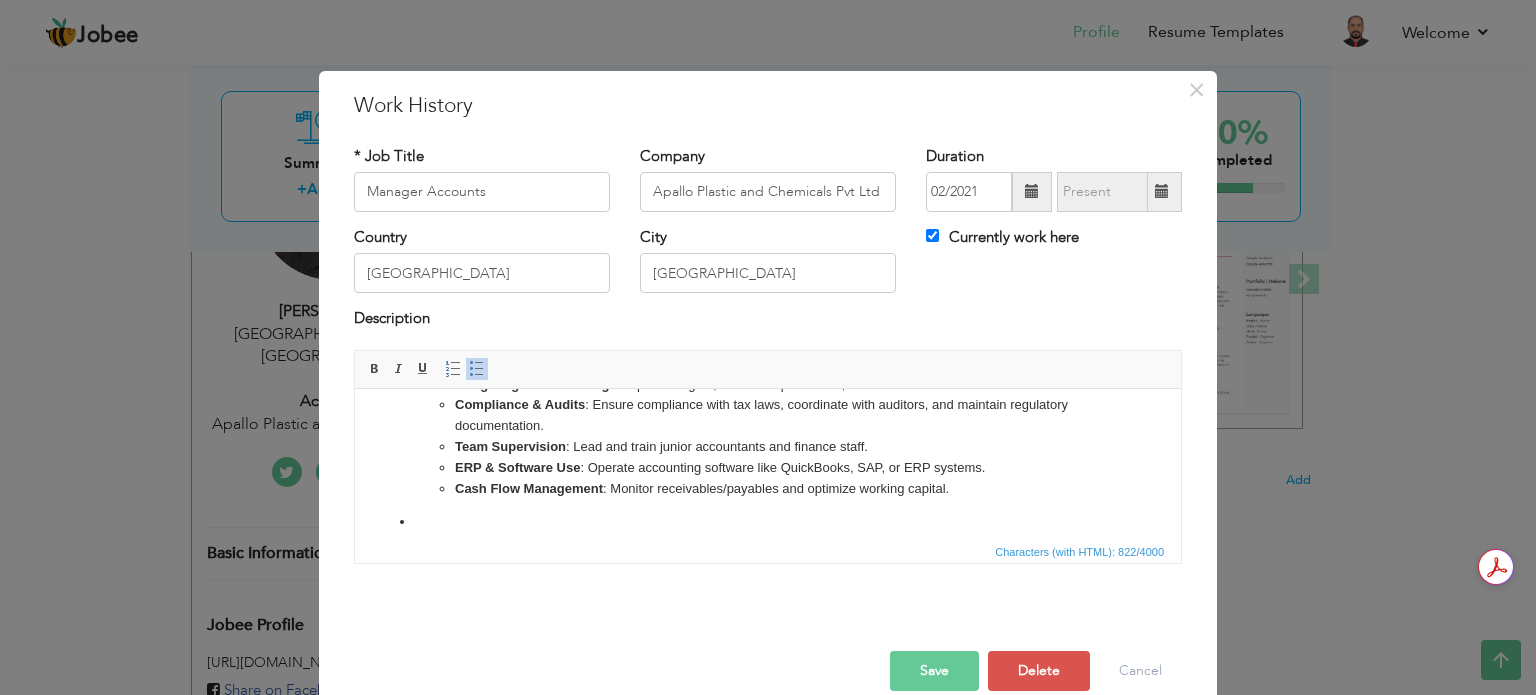 type 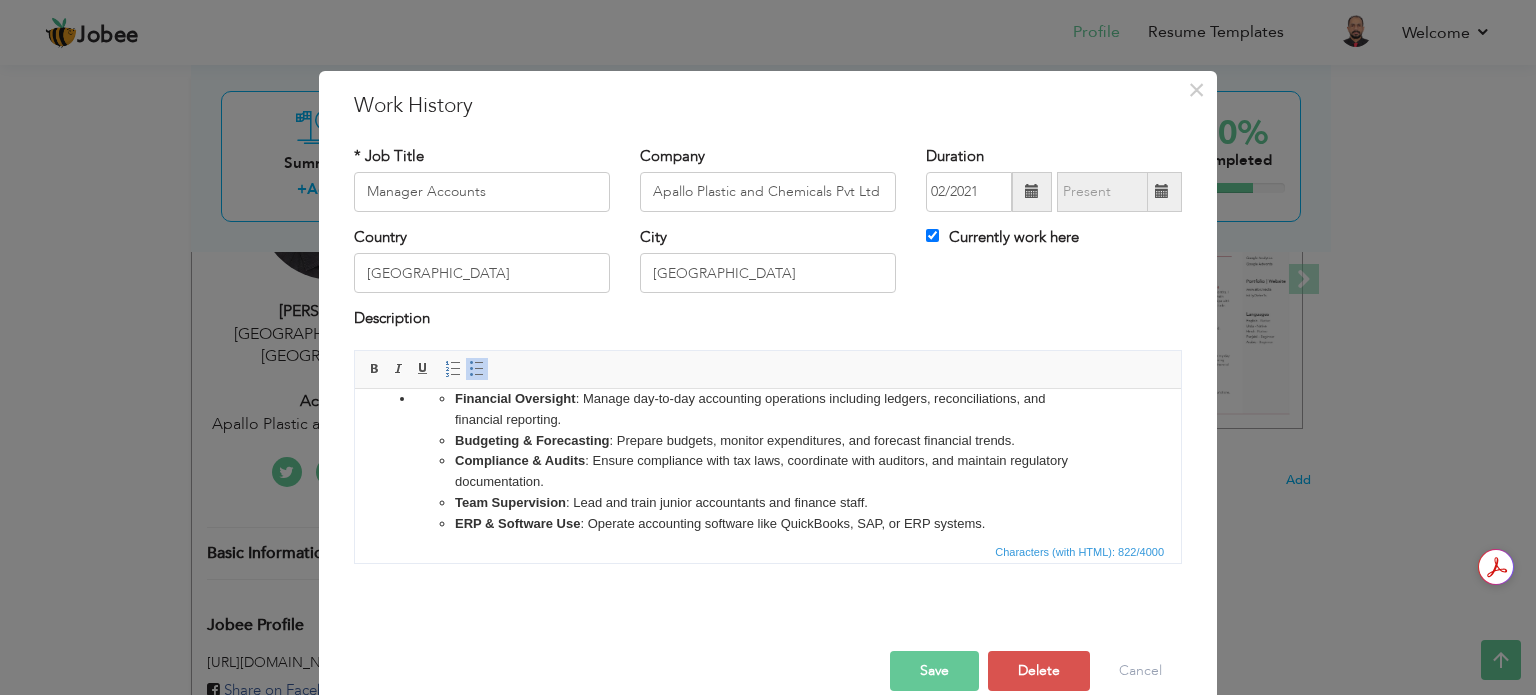 scroll, scrollTop: 0, scrollLeft: 0, axis: both 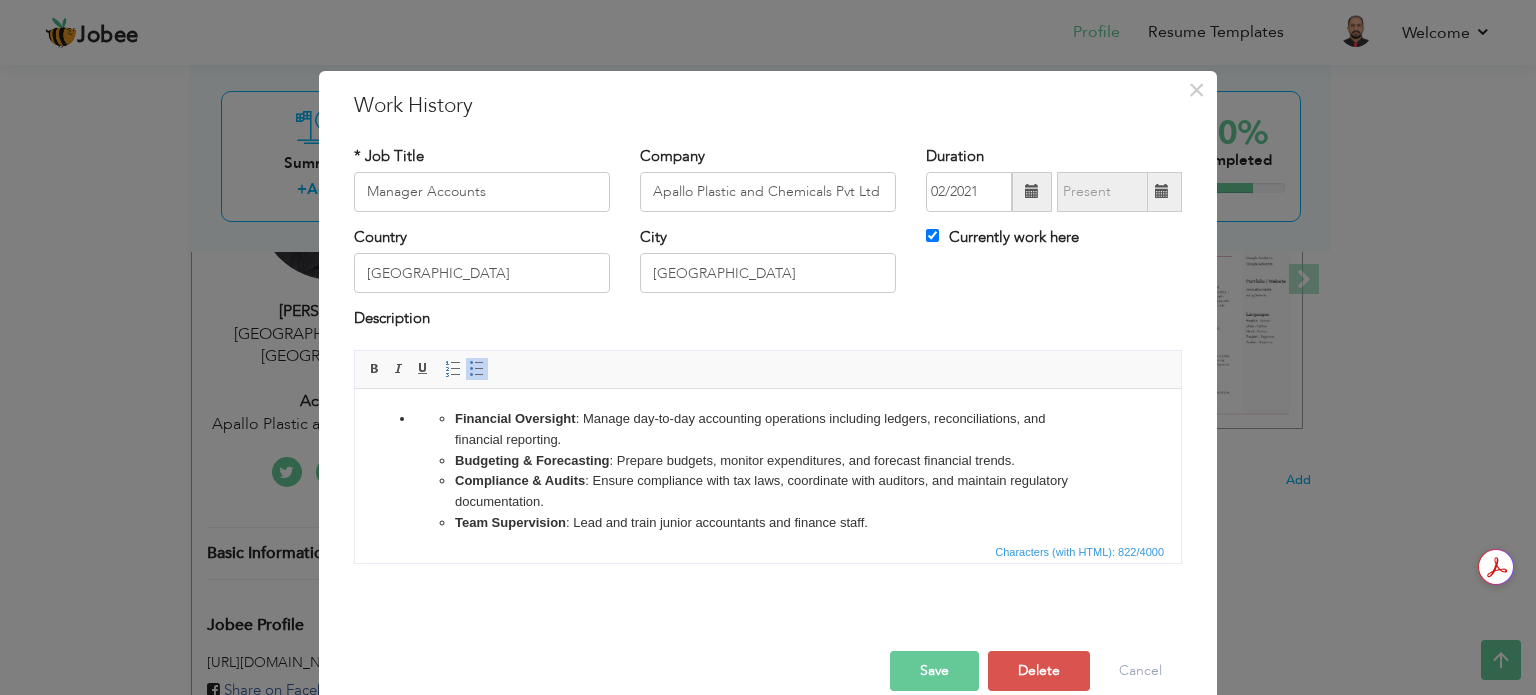 click on "Financial Oversight : Manage day-to-day accounting operations including ledgers, reconciliations, and financial reporting. Budgeting & Forecasting : Prepare budgets, monitor expenditures, and forecast financial trends. Compliance & Audits : Ensure compliance with tax laws, coordinate with auditors, and maintain regulatory documentation. Team Supervision : Lead and train junior accountants and finance staff. ERP & Software Use : Operate accounting software like QuickBooks, SAP, or ERP systems. Cash Flow Management : Monitor receivables/payables and optimize working capital" at bounding box center [768, 491] 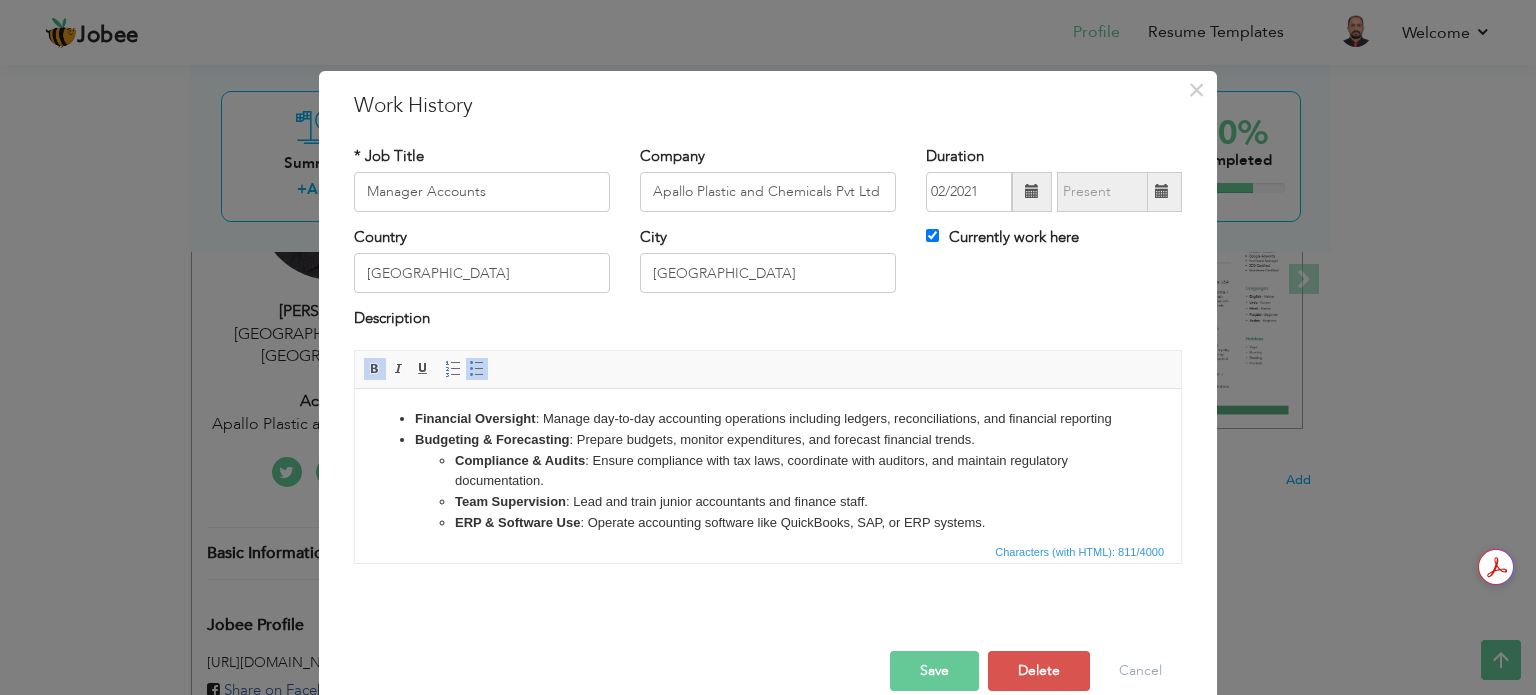 click on "Compliance & Audits : Ensure compliance with tax laws, coordinate with auditors, and maintain regulatory documentation. Team Supervision : Lead and train junior accountants and finance staff. ERP & Software Use : Operate accounting software like QuickBooks, SAP, or ERP systems. Cash Flow Management : Monitor receivables/payables and optimize working capital" at bounding box center [768, 502] 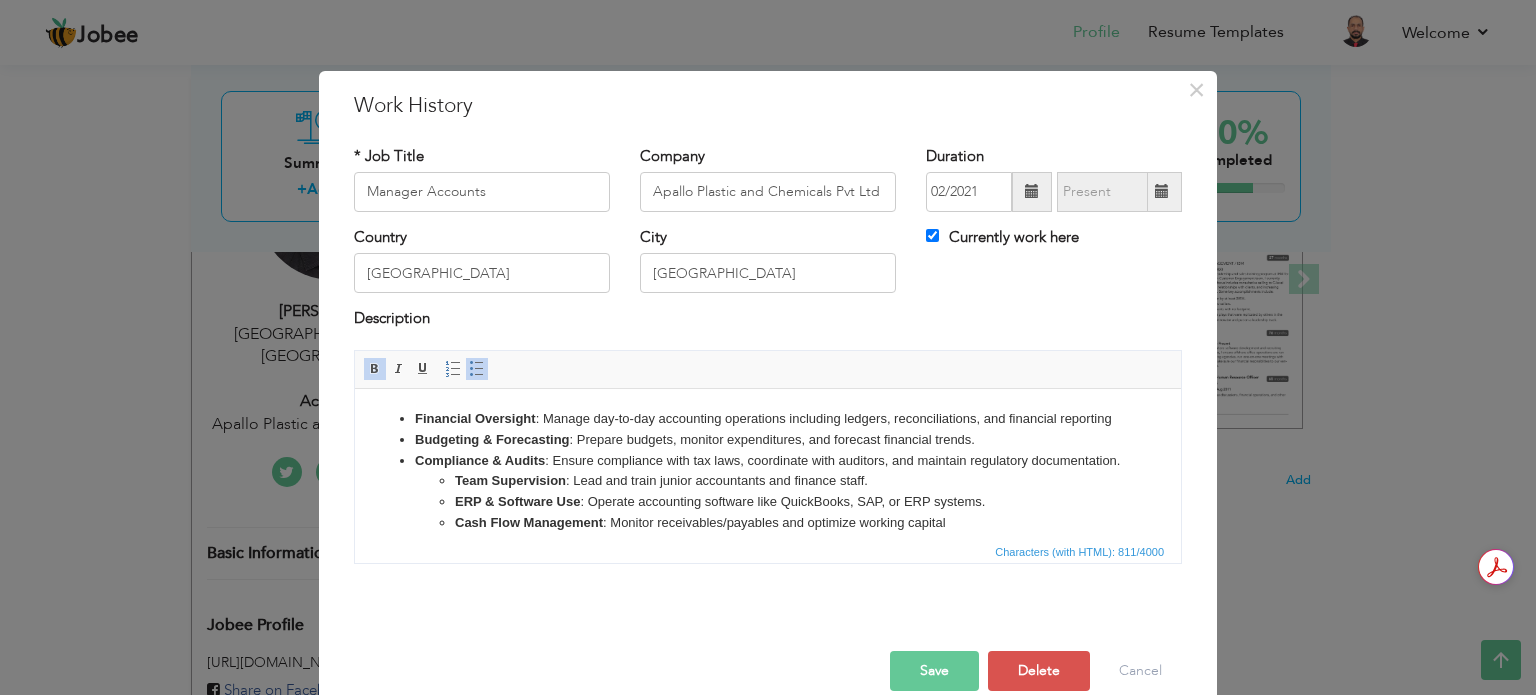 click on "Team Supervision : Lead and train junior accountants and finance staff. ERP & Software Use : Operate accounting software like QuickBooks, SAP, or ERP systems. Cash Flow Management : Monitor receivables/payables and optimize working capital" at bounding box center (768, 501) 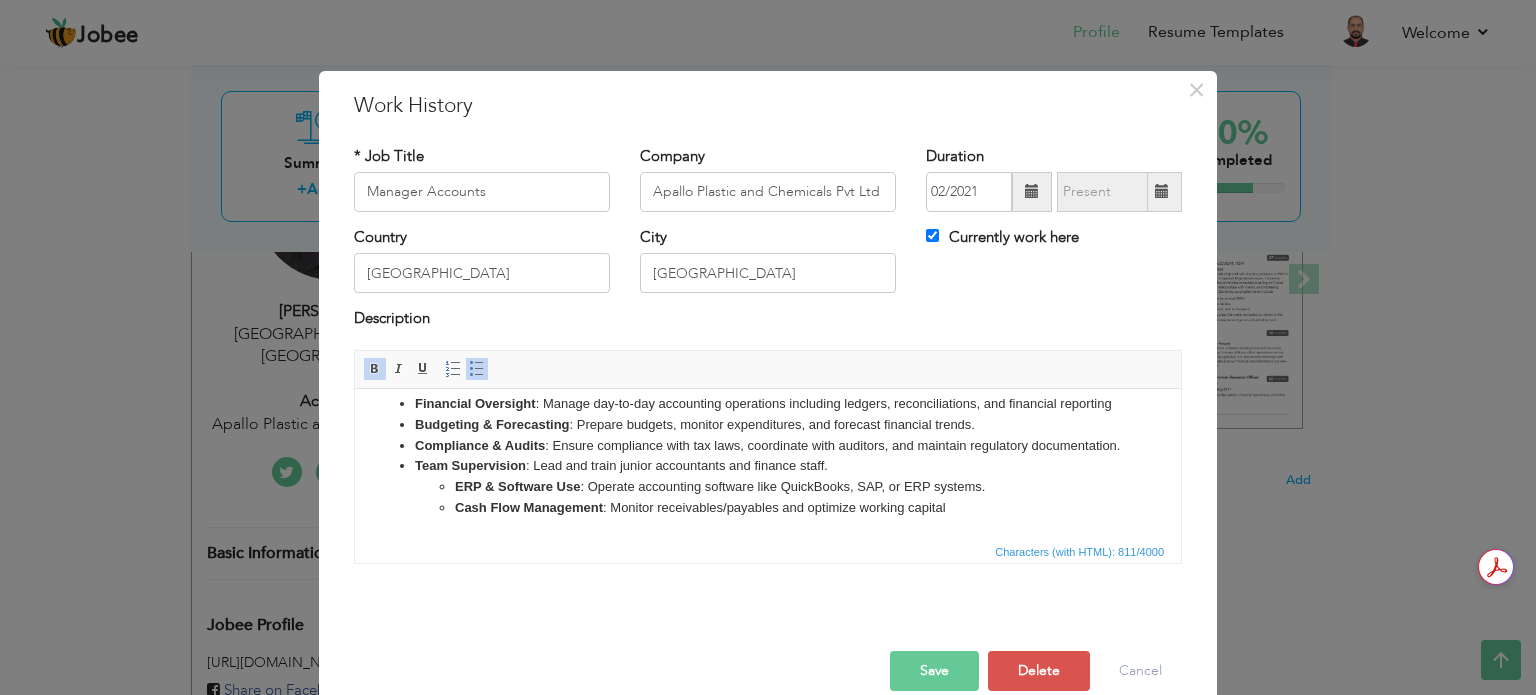 scroll, scrollTop: 56, scrollLeft: 0, axis: vertical 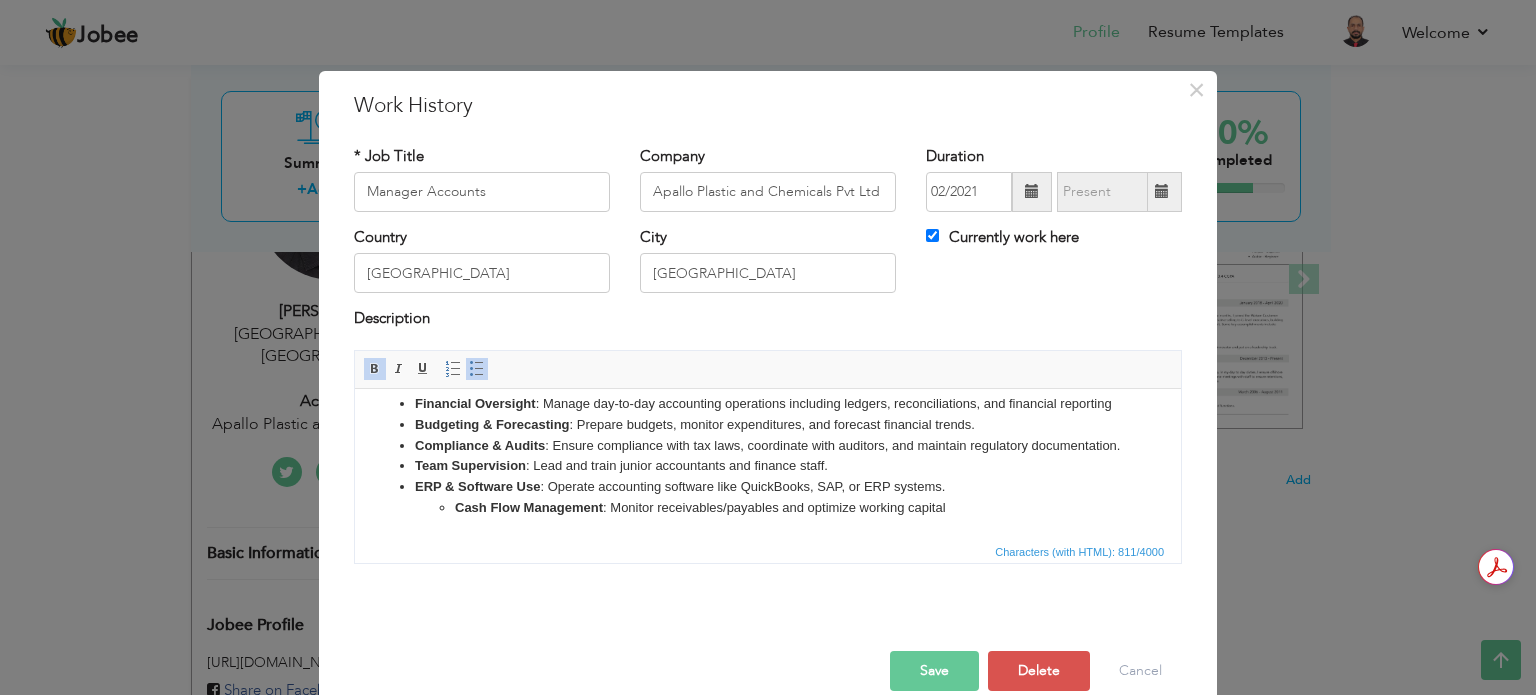 click on "Cash Flow Management : Monitor receivables/payables and optimize working capital" at bounding box center (768, 507) 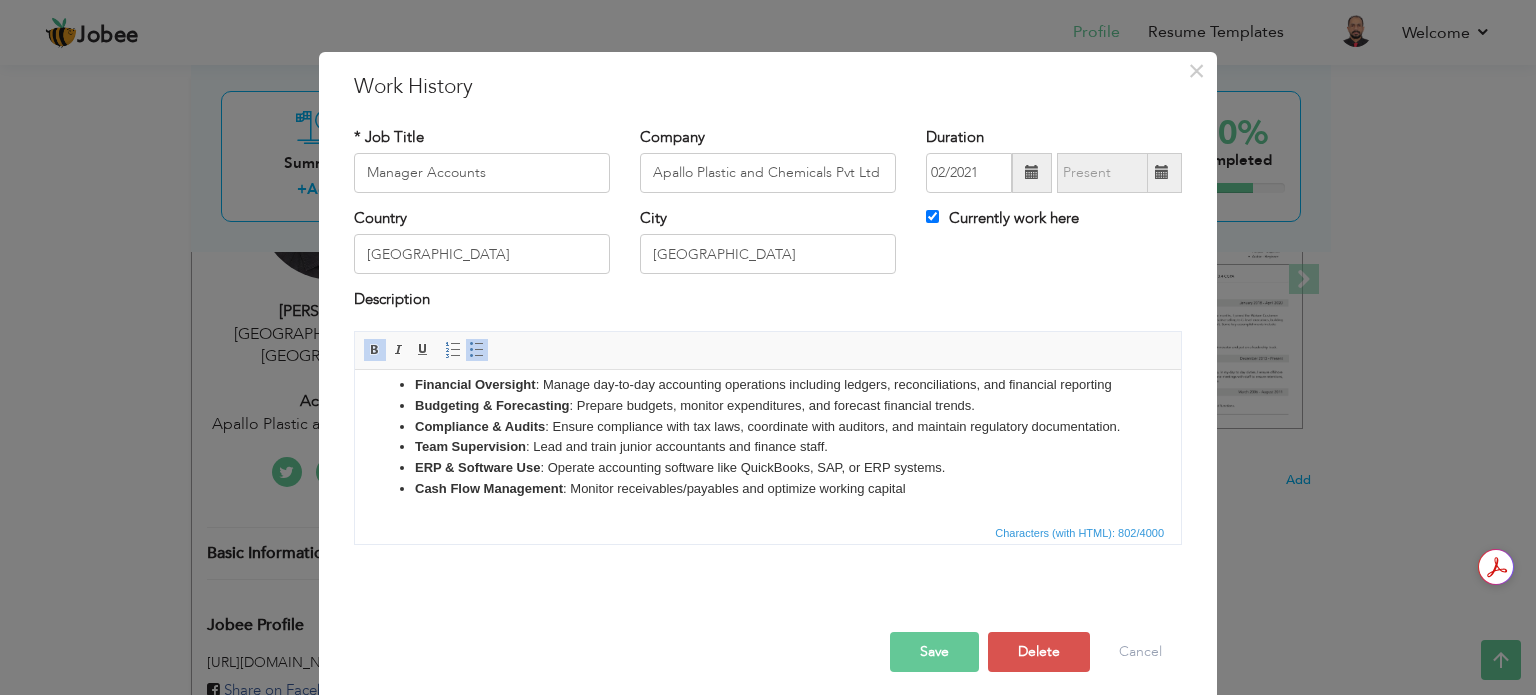 scroll, scrollTop: 29, scrollLeft: 0, axis: vertical 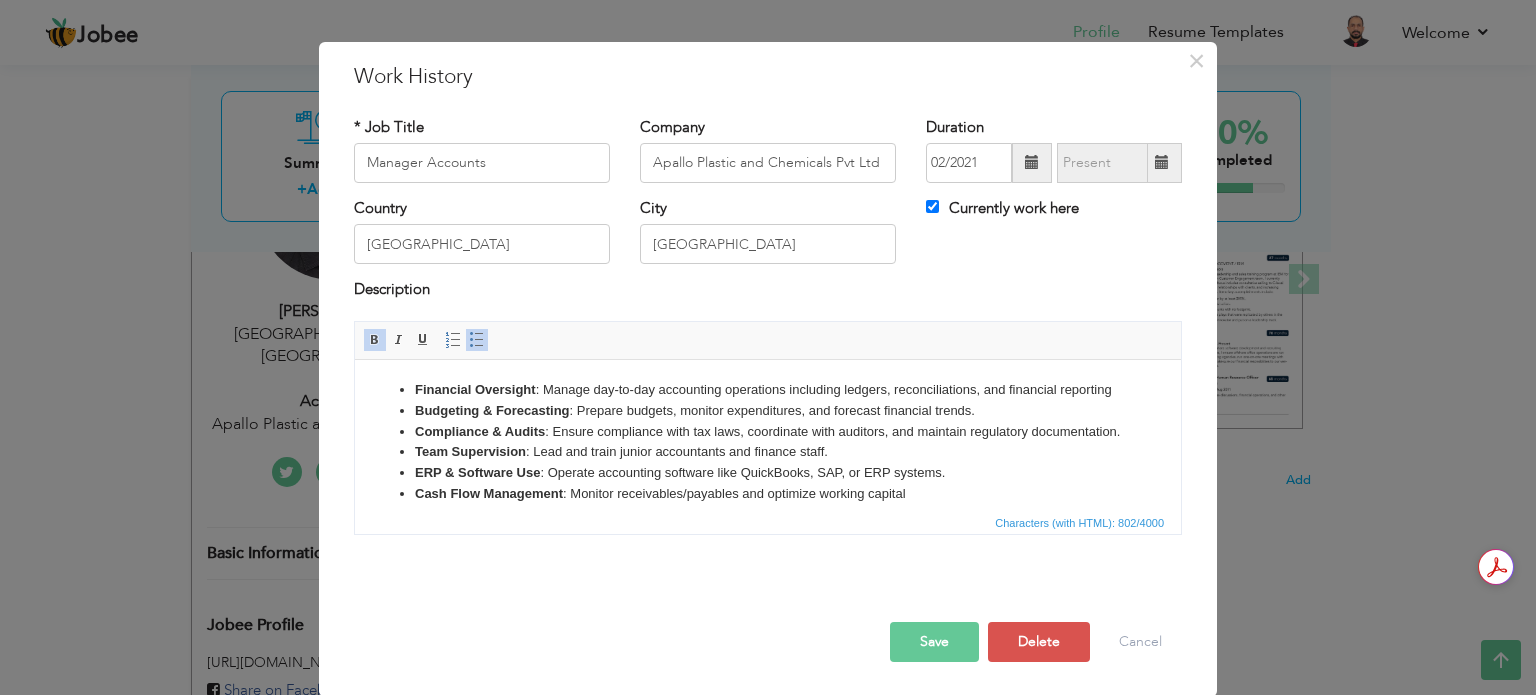 click on "Financial Oversight : Manage day-to-day accounting operations including ledgers, reconciliations, and financial reporting Budgeting & Forecasting : Prepare budgets, monitor expenditures, and forecast financial trends. Compliance & Audits : Ensure compliance with tax laws, coordinate with auditors, and maintain regulatory documentation. Team Supervision : Lead and train junior accountants and finance staff. ERP & Software Use : Operate accounting software like QuickBooks, SAP, or ERP systems. Cash Flow Management : Monitor receivables/payables and optimize working capital" at bounding box center (768, 441) 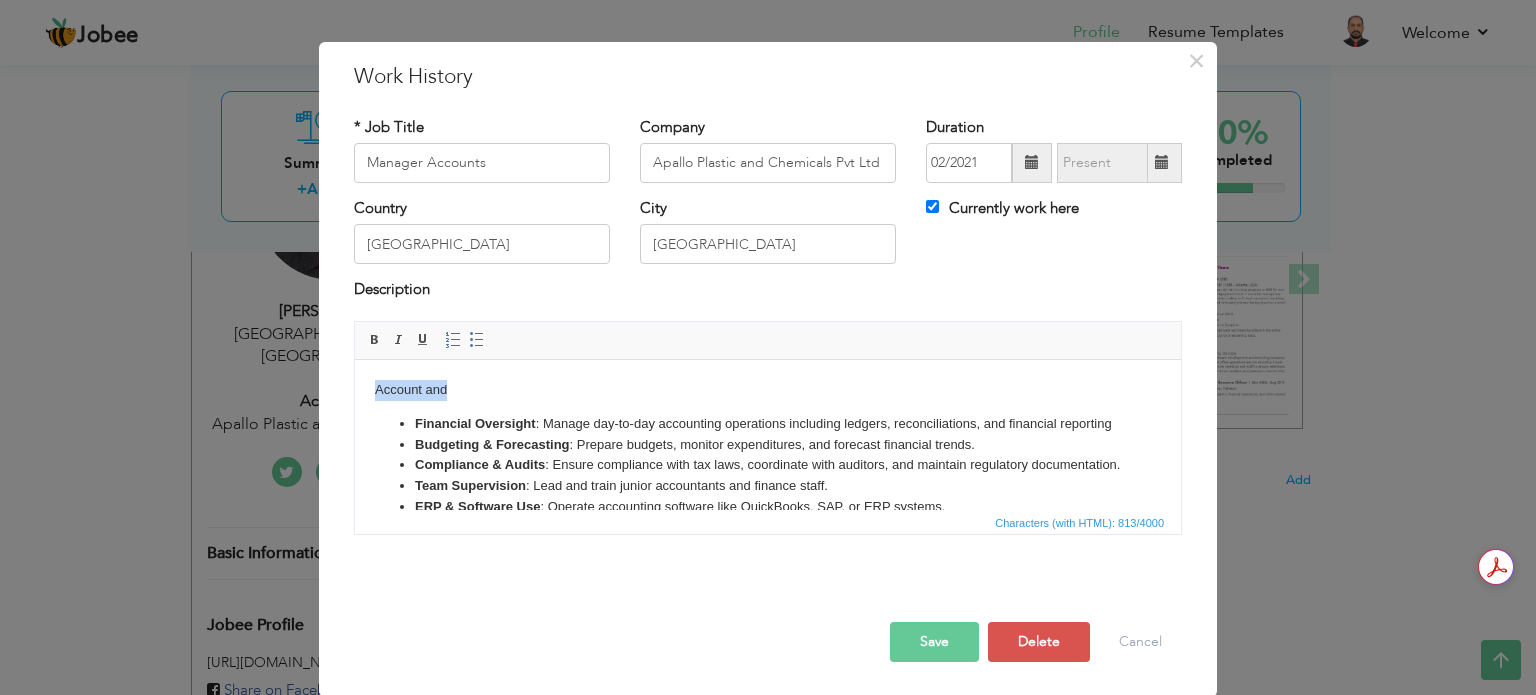 drag, startPoint x: 472, startPoint y: 393, endPoint x: 371, endPoint y: 387, distance: 101.17806 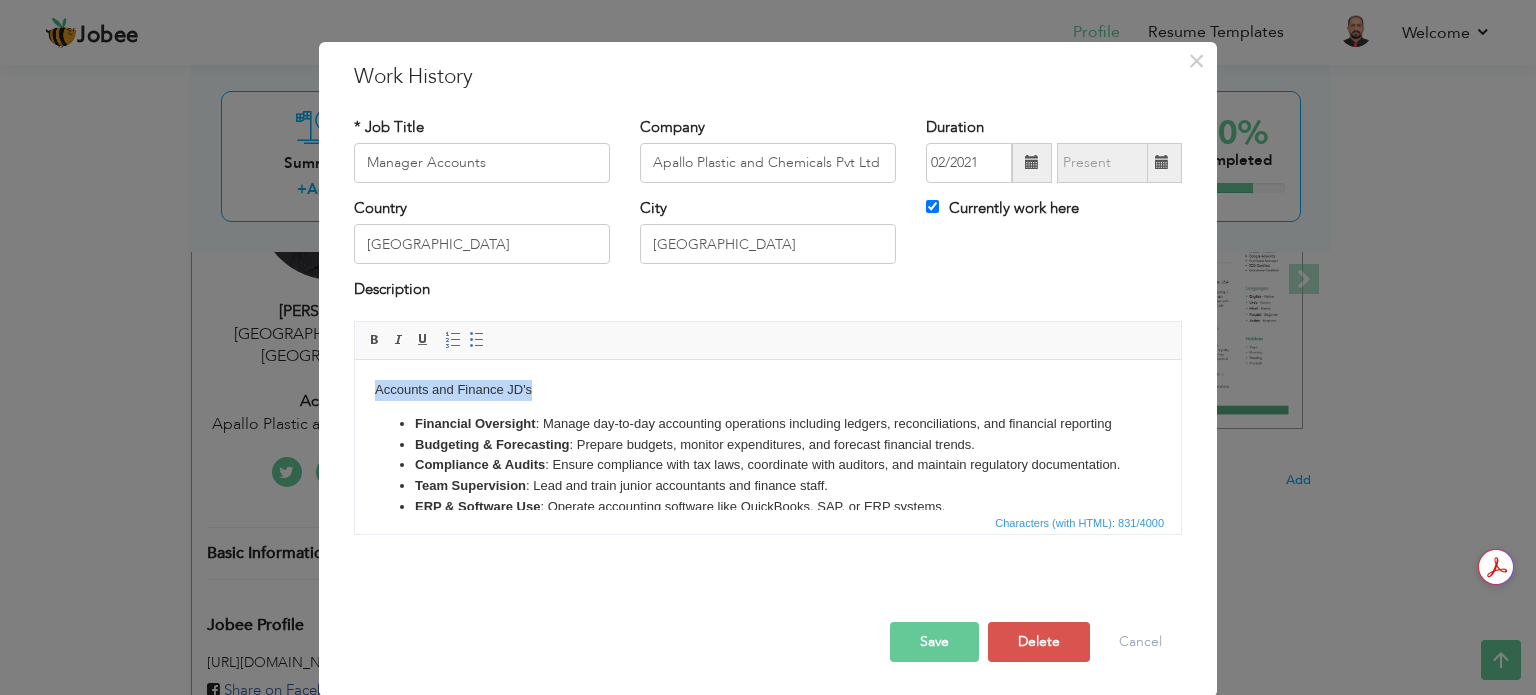 drag, startPoint x: 544, startPoint y: 392, endPoint x: 252, endPoint y: 380, distance: 292.24646 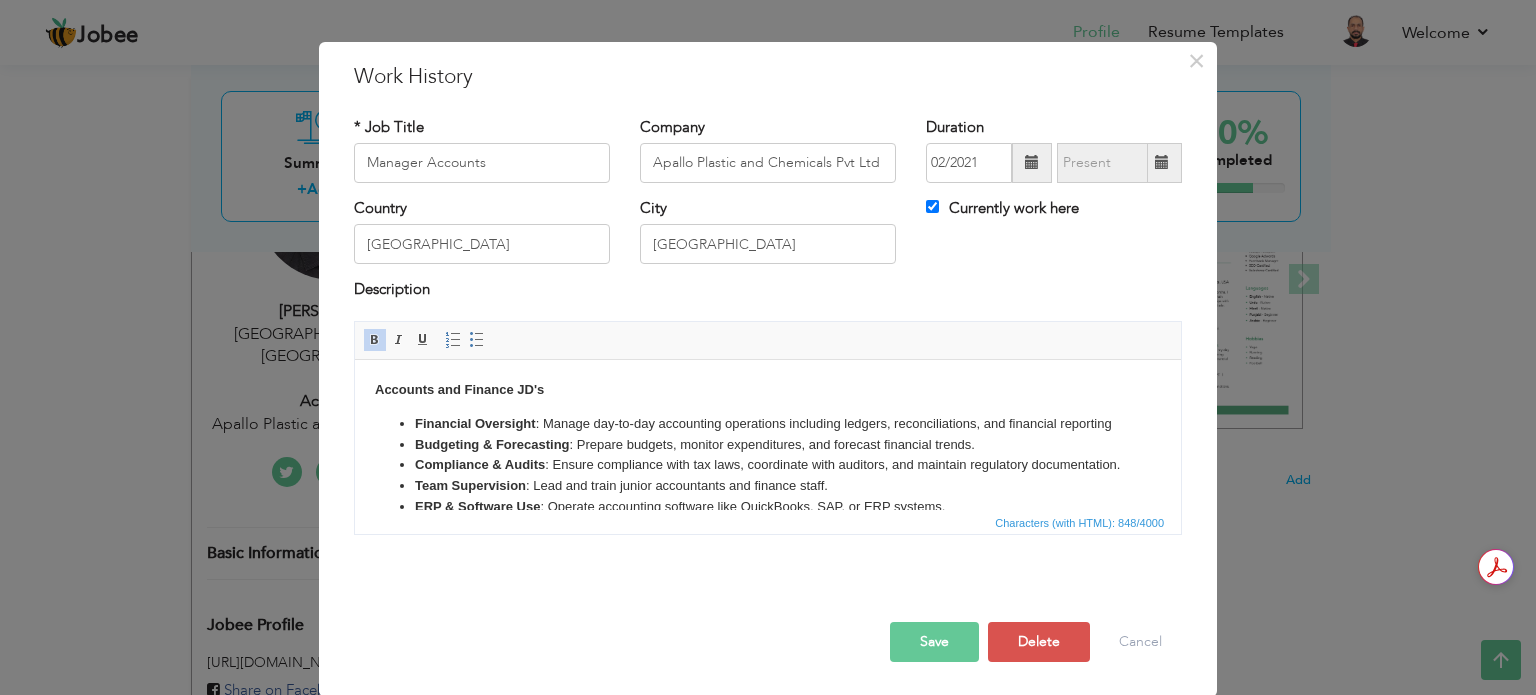 click on "Accounts and Finance JD's ​​​​​​​ Financial Oversight : Manage day-to-day accounting operations including ledgers, reconciliations, and financial reporting Budgeting & Forecasting : Prepare budgets, monitor expenditures, and forecast financial trends. Compliance & Audits : Ensure compliance with tax laws, coordinate with auditors, and maintain regulatory documentation. Team Supervision : Lead and train junior accountants and finance staff. ERP & Software Use : Operate accounting software like QuickBooks, SAP, or ERP systems. Cash Flow Management : Monitor receivables/payables and optimize working capital" at bounding box center [768, 458] 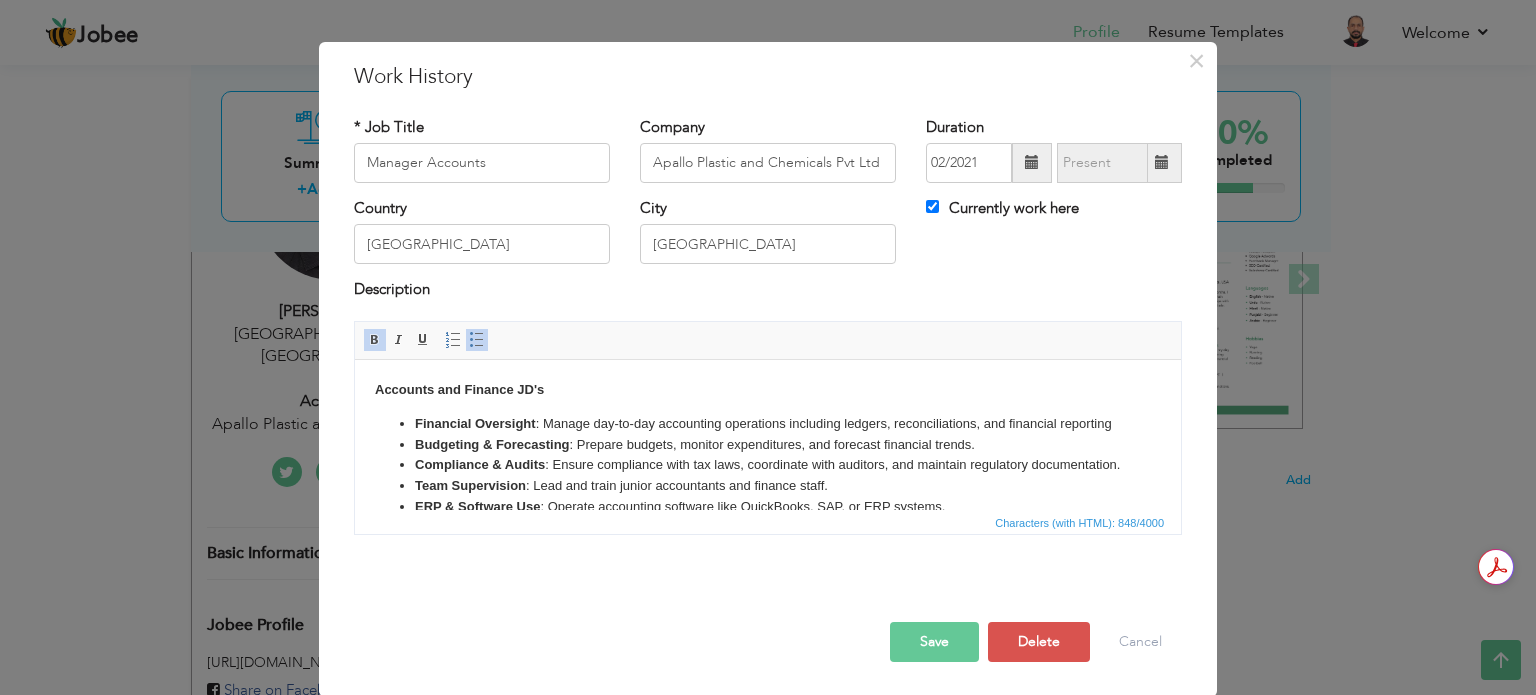 scroll, scrollTop: 89, scrollLeft: 0, axis: vertical 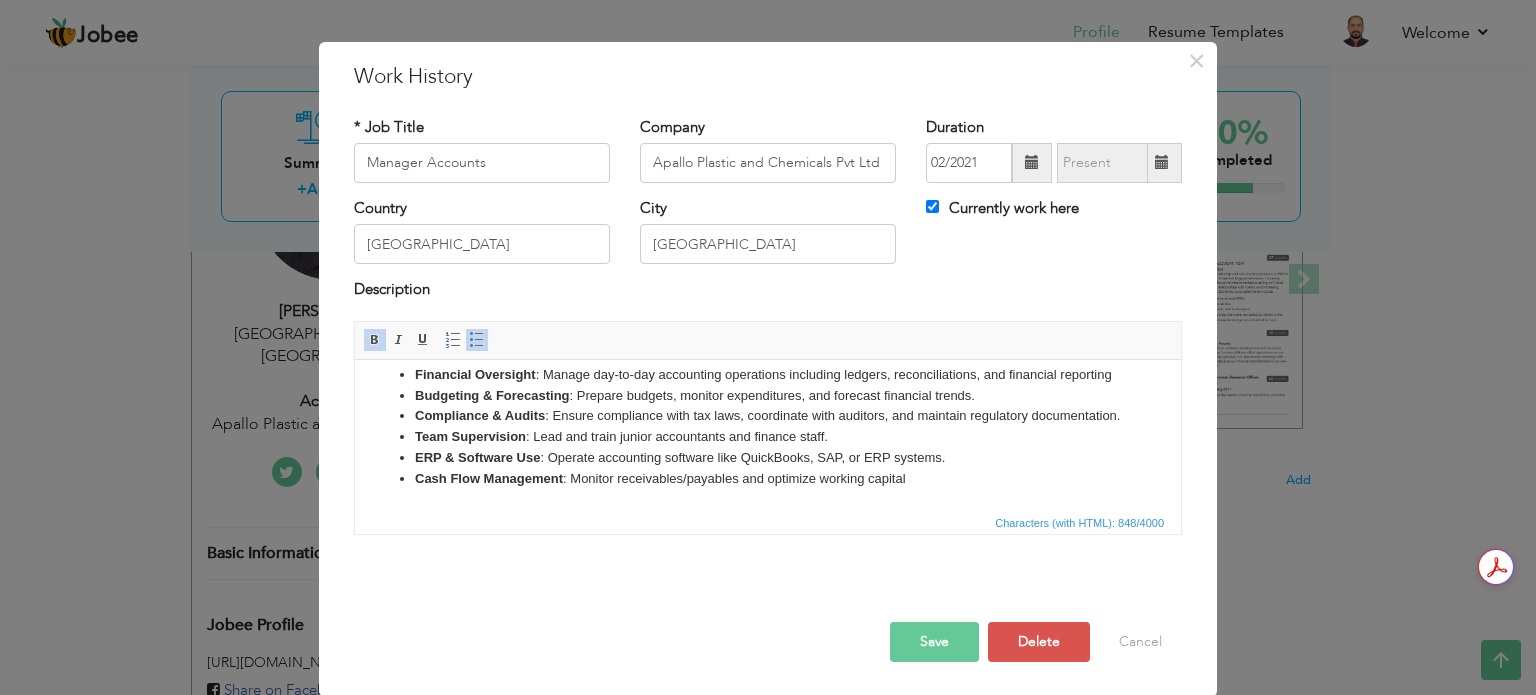 click on "Cash Flow Management : Monitor receivables/payables and optimize working capital" at bounding box center (768, 478) 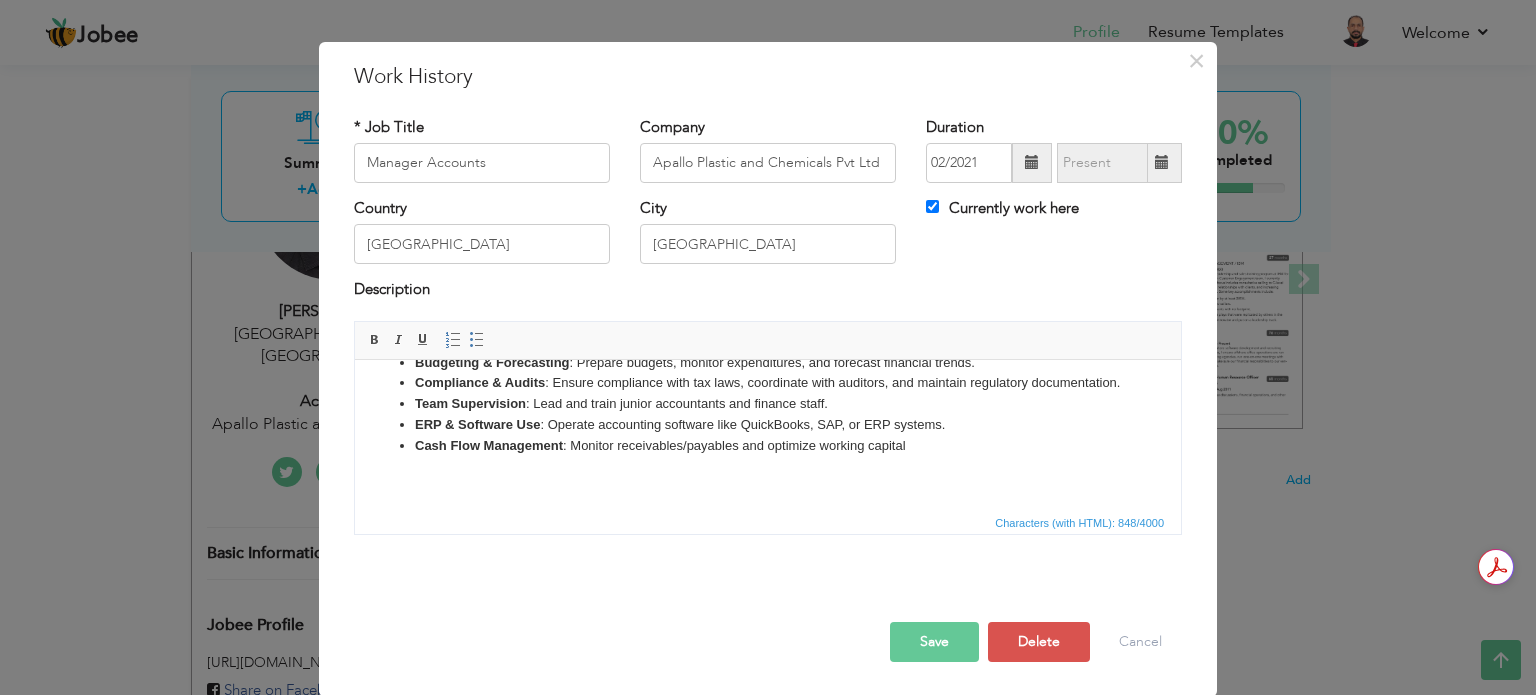 scroll, scrollTop: 124, scrollLeft: 0, axis: vertical 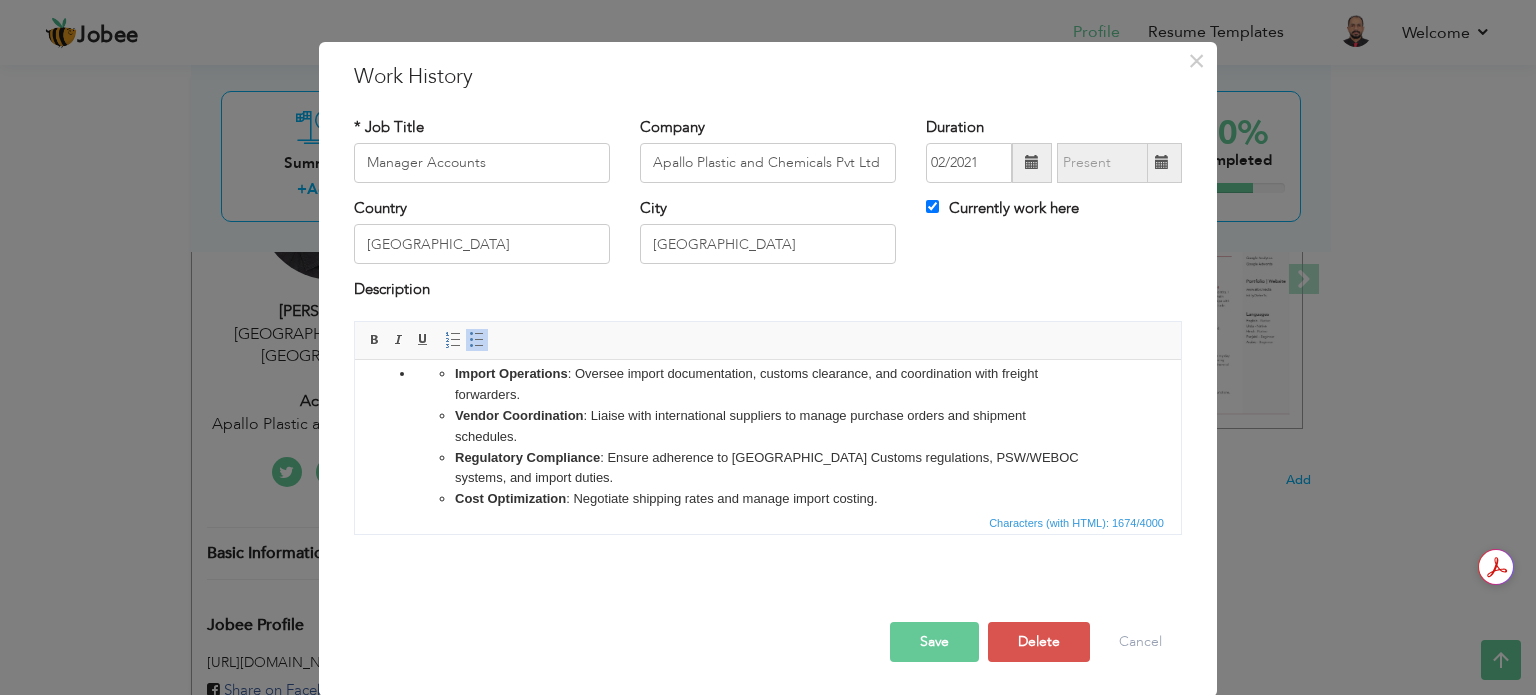 click on "Import Operations : Oversee import documentation, customs clearance, and coordination with freight forwarders. Vendor Coordination : Liaise with international suppliers to manage purchase orders and shipment schedules. Regulatory Compliance : Ensure adherence to Pakistan Customs regulations, PSW/WEBOC systems, and import duties. Cost Optimization : Negotiate shipping rates and manage import costing. Banking & LC Handling : Manage Letters of Credit, remittances, and bank correspondence. Inventory & Logistics : Coordinate with warehouse and supply chain teams for timely delivery." at bounding box center [768, 456] 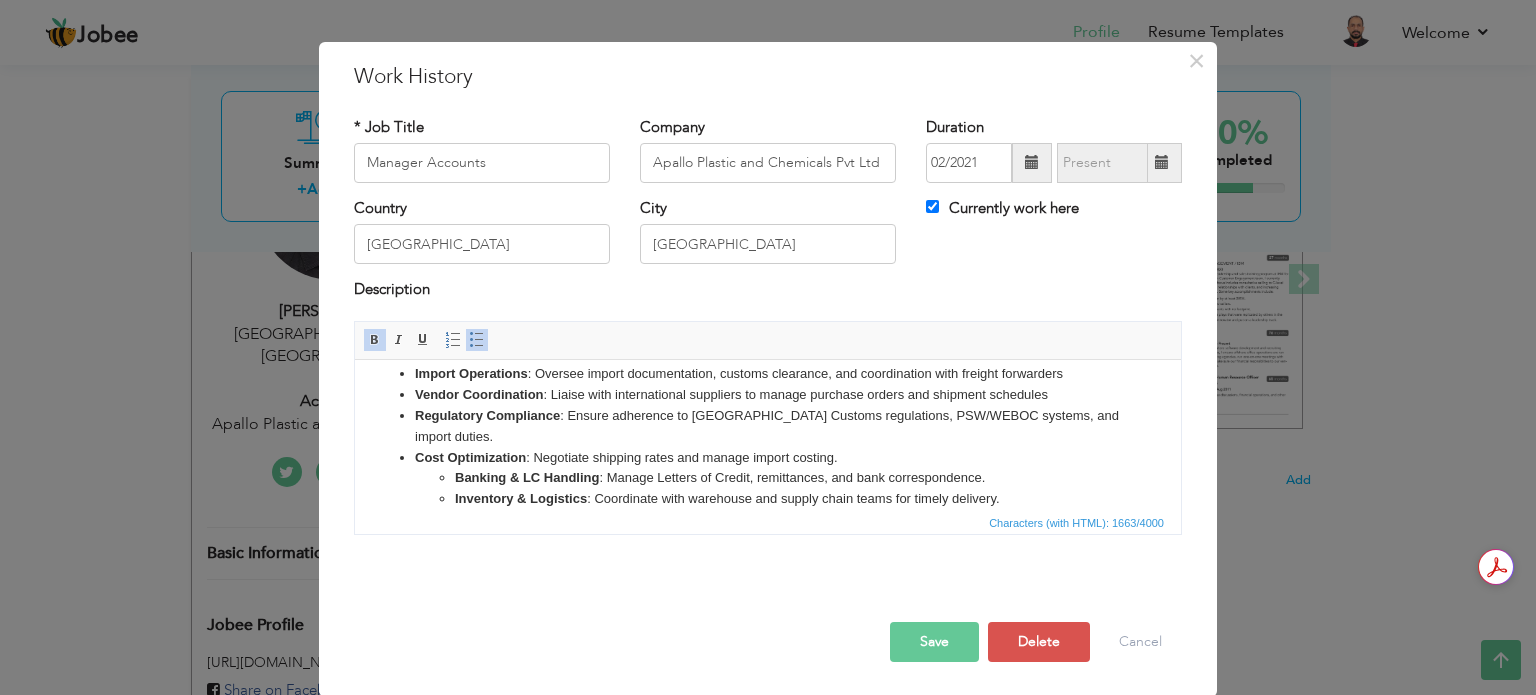 scroll, scrollTop: 238, scrollLeft: 0, axis: vertical 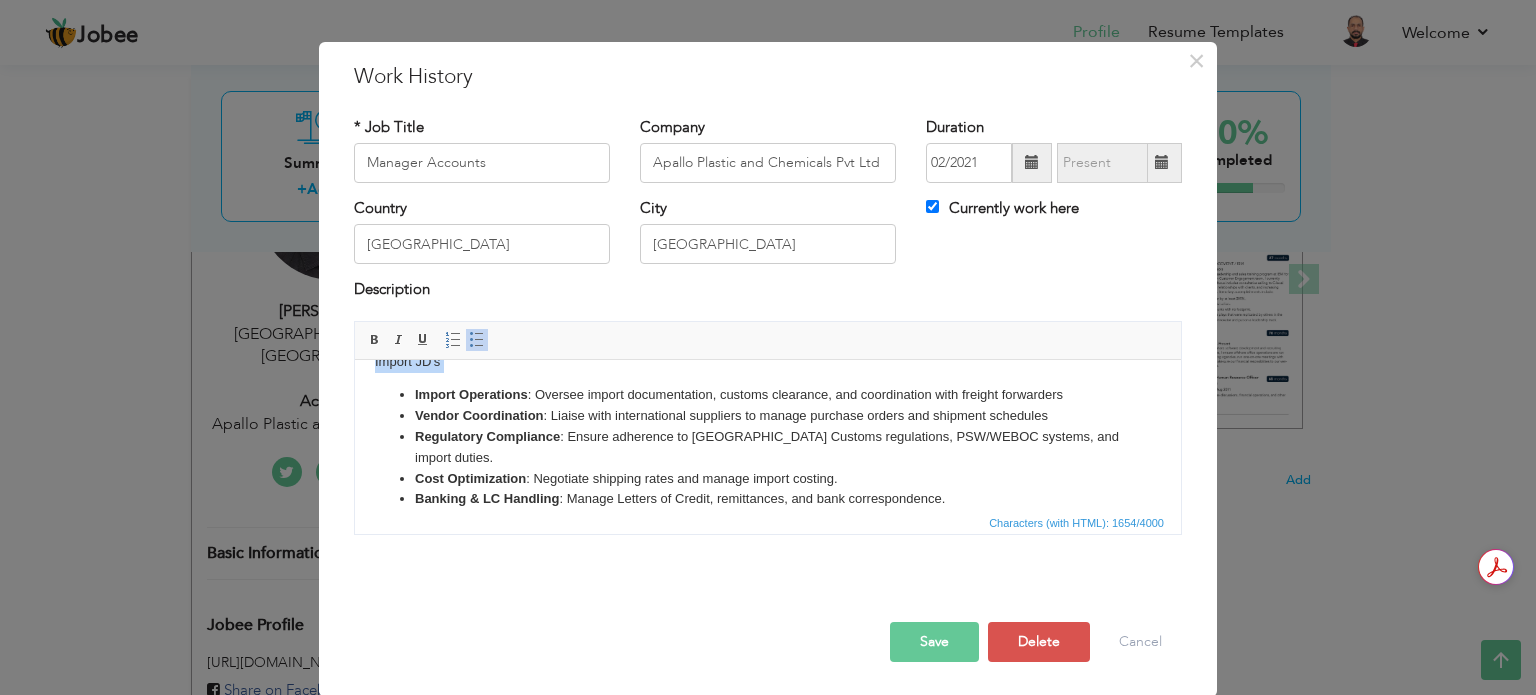 drag, startPoint x: 449, startPoint y: 412, endPoint x: 386, endPoint y: 434, distance: 66.730804 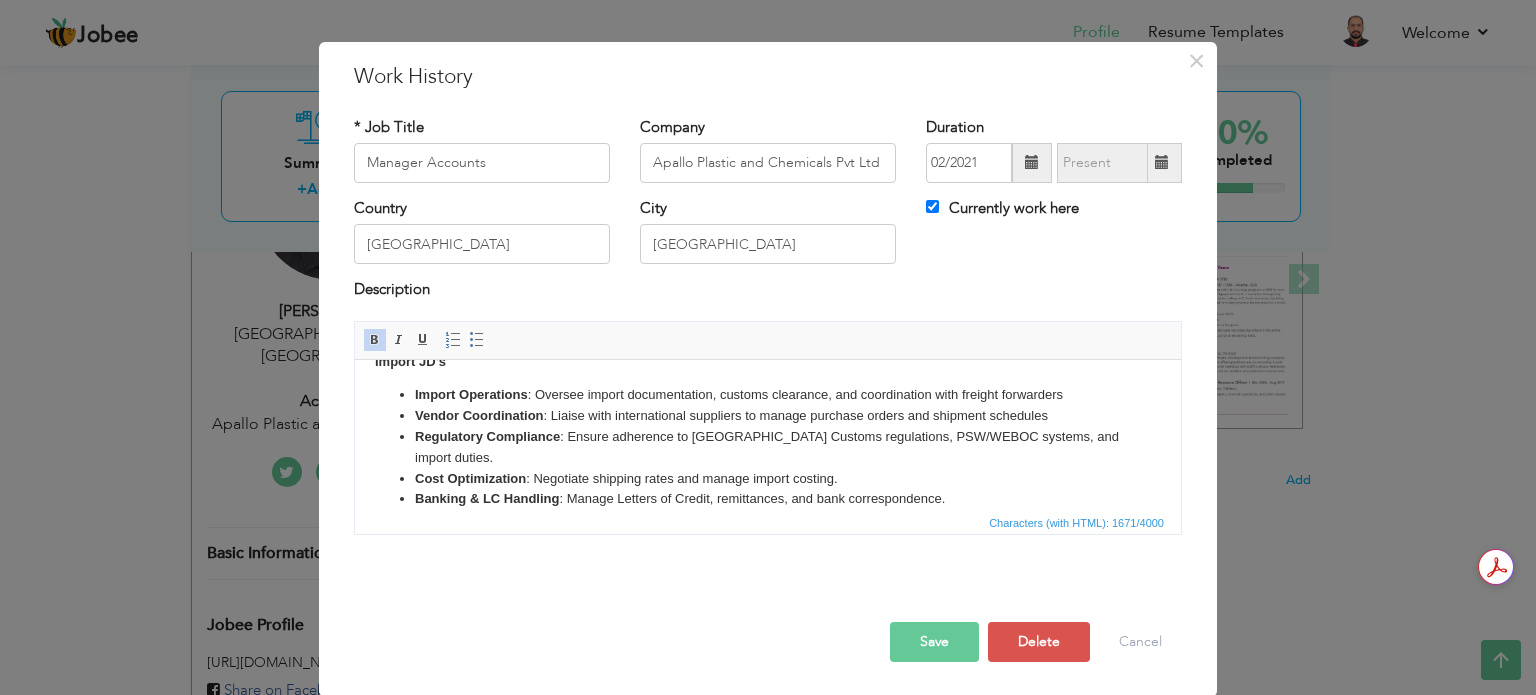 click on "Save" at bounding box center (934, 642) 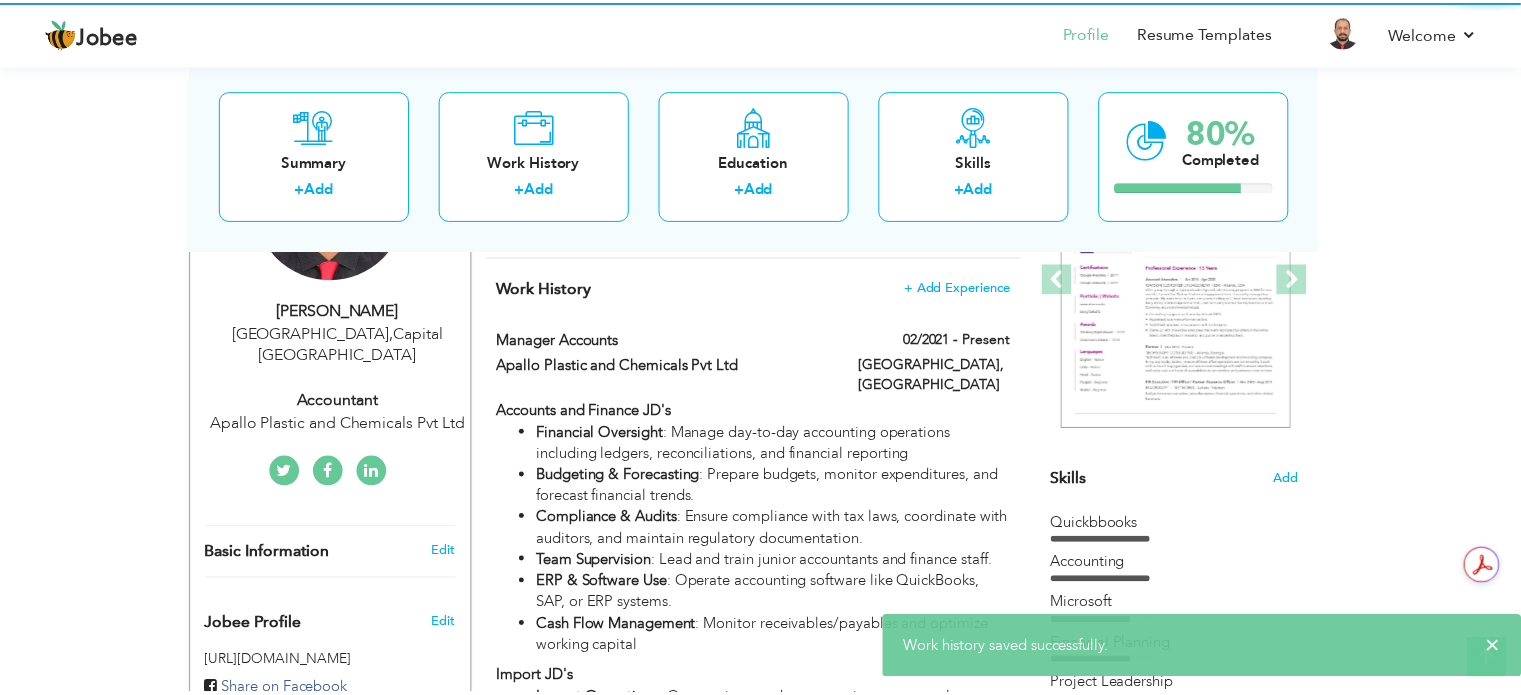 scroll, scrollTop: 0, scrollLeft: 0, axis: both 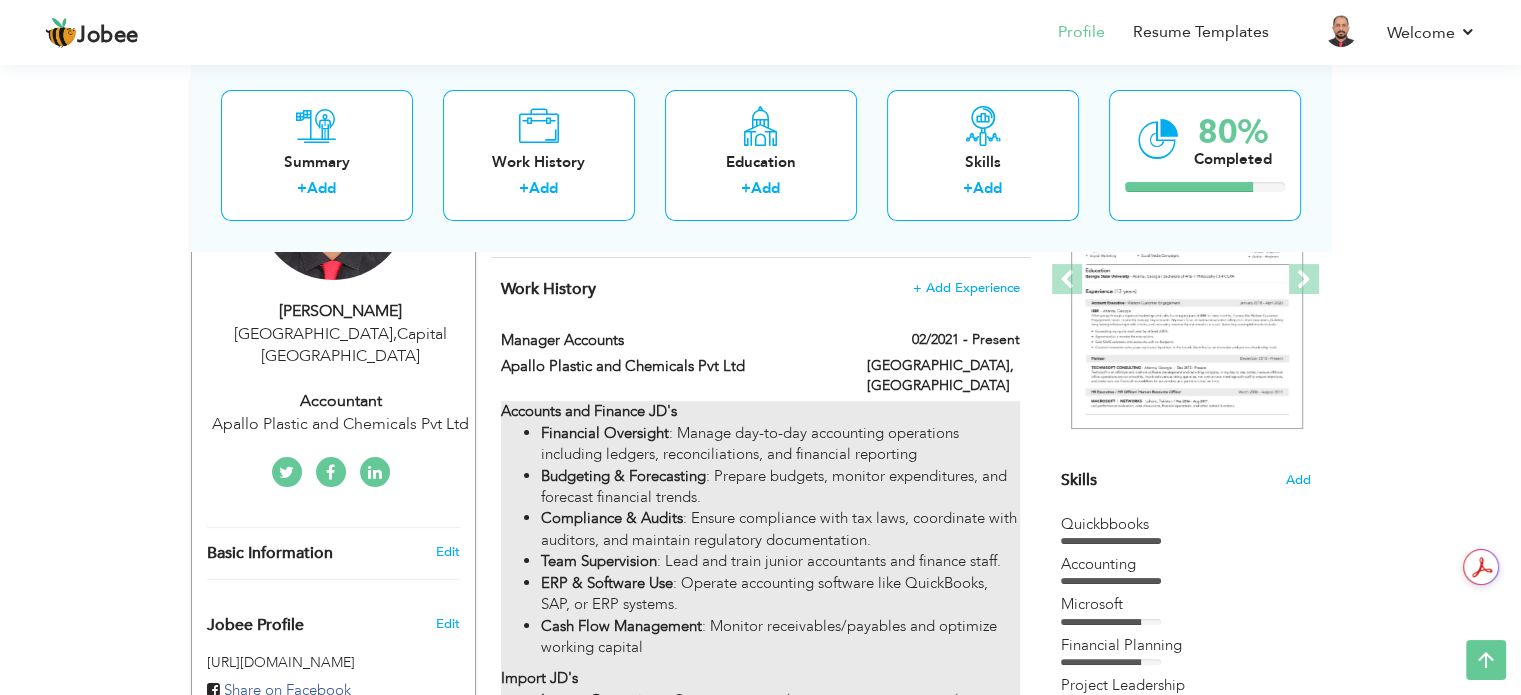 click on "Team Supervision : Lead and train junior accountants and finance staff." at bounding box center [780, 561] 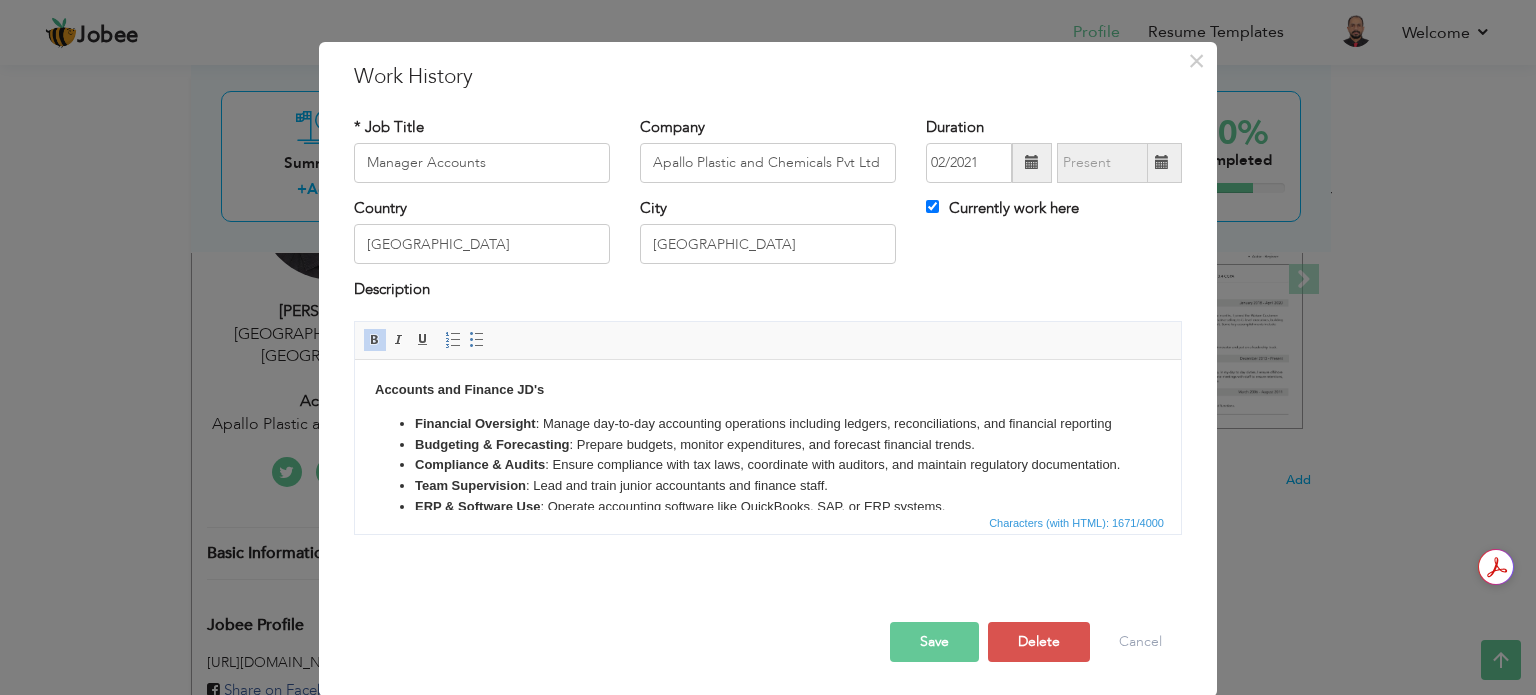 scroll, scrollTop: 0, scrollLeft: 0, axis: both 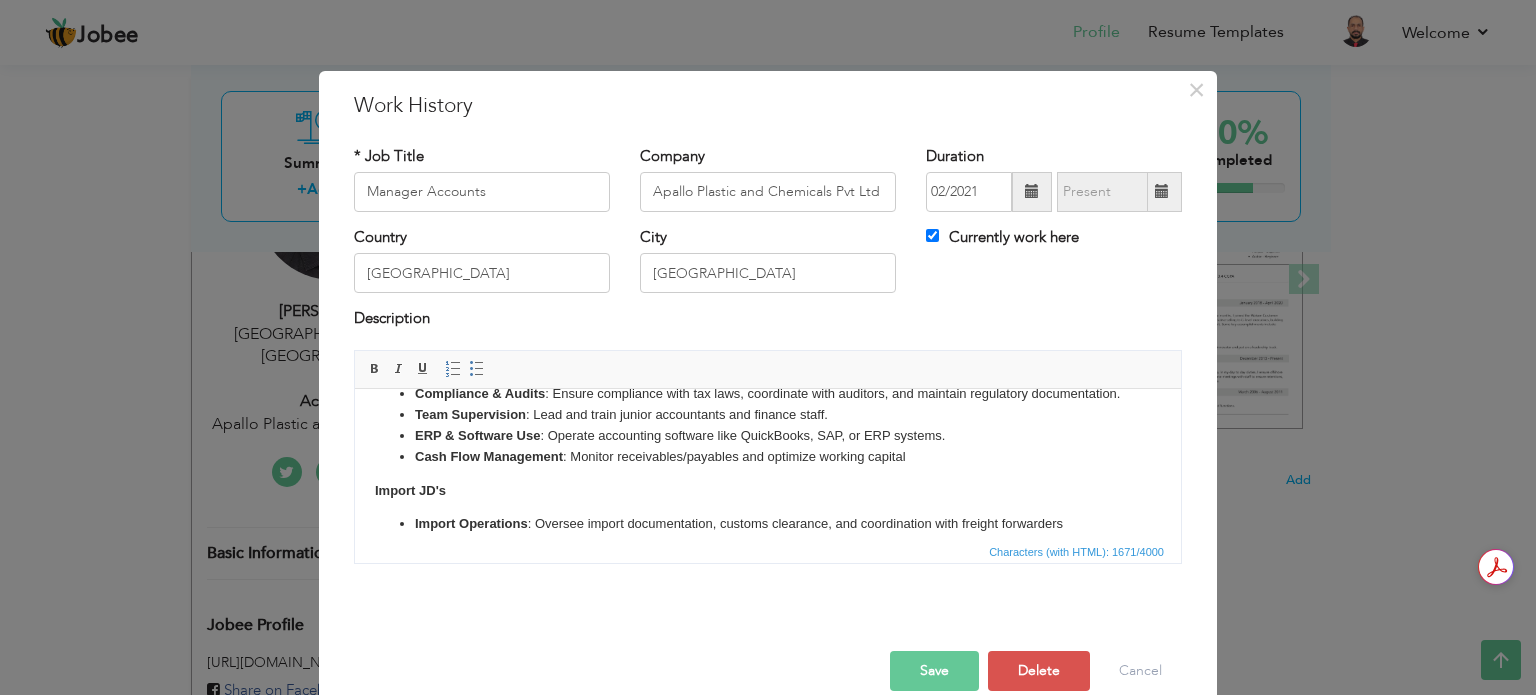 click on "ERP & Software Use : Operate accounting software like QuickBooks, SAP, or ERP systems." at bounding box center [768, 435] 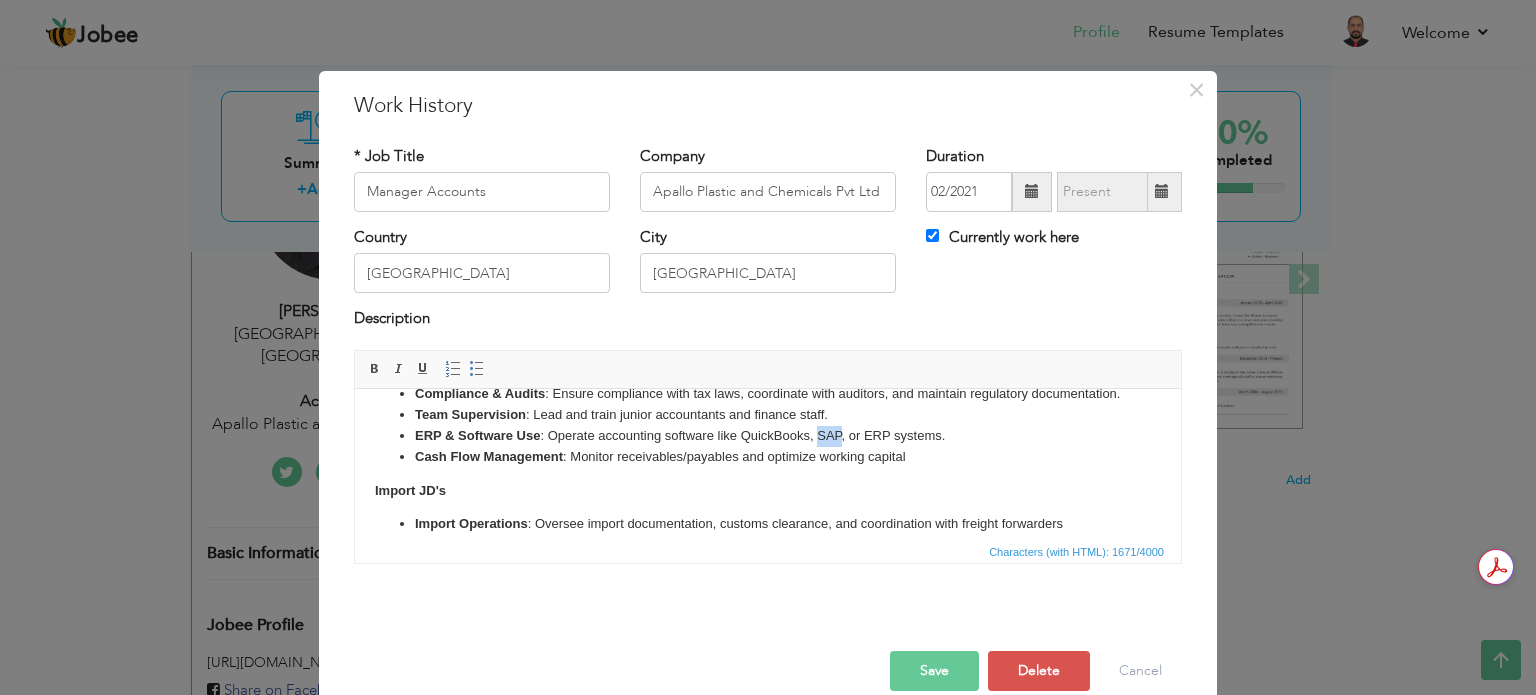 click on "ERP & Software Use : Operate accounting software like QuickBooks, SAP, or ERP systems." at bounding box center [768, 435] 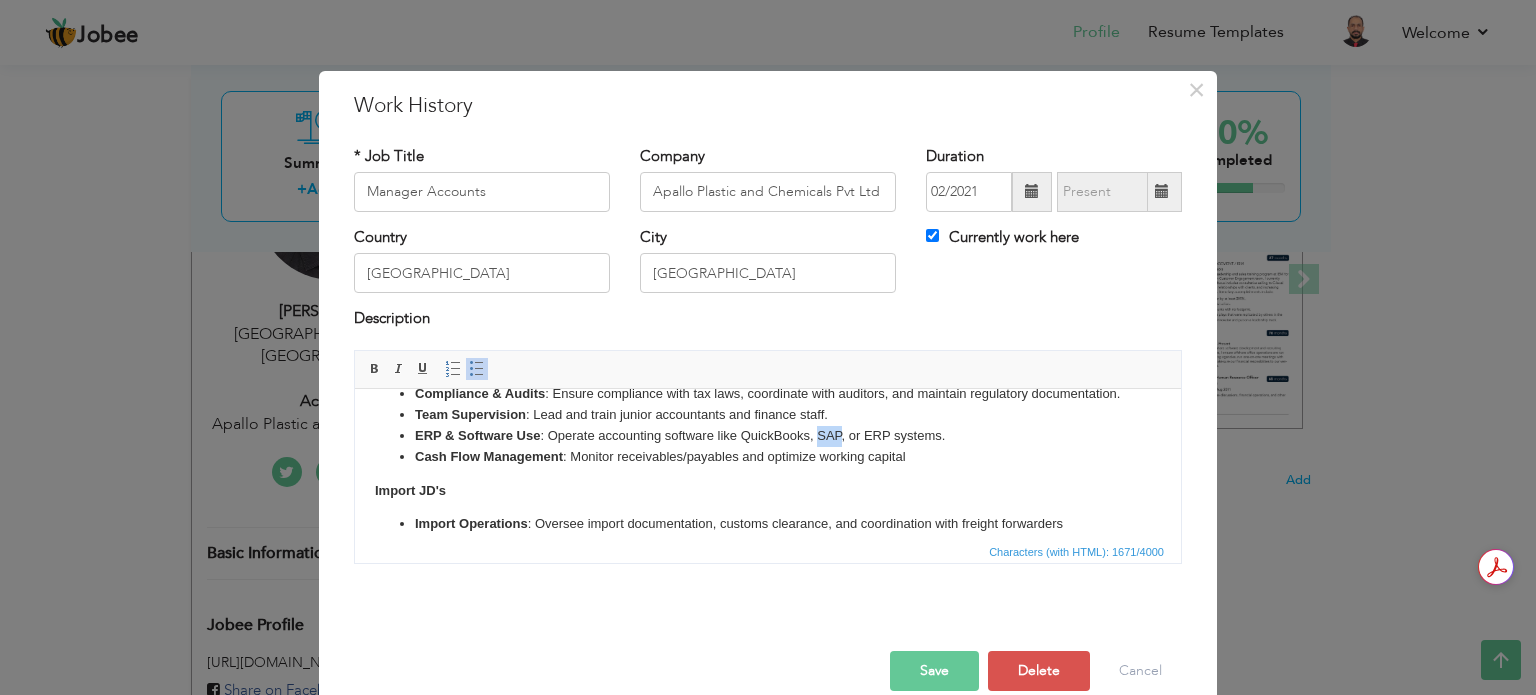 type 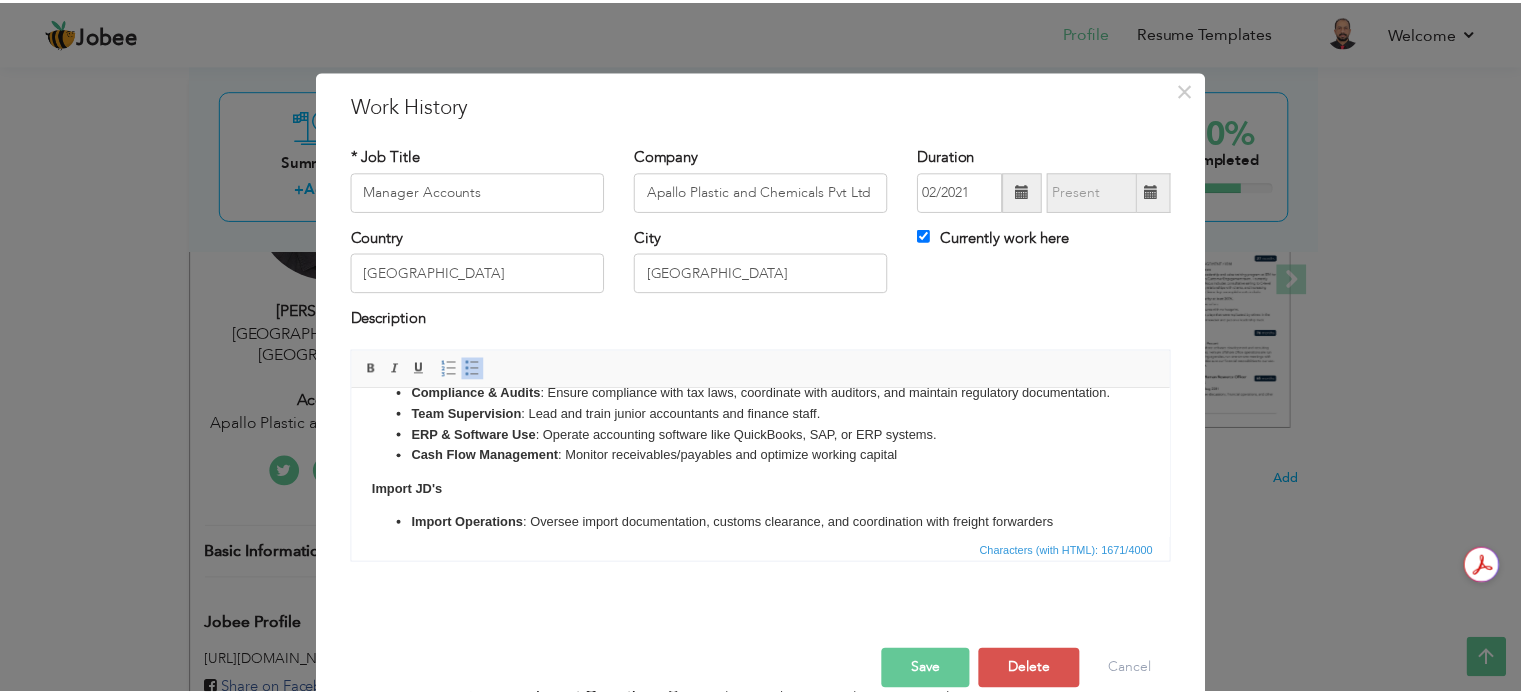 scroll, scrollTop: 16, scrollLeft: 0, axis: vertical 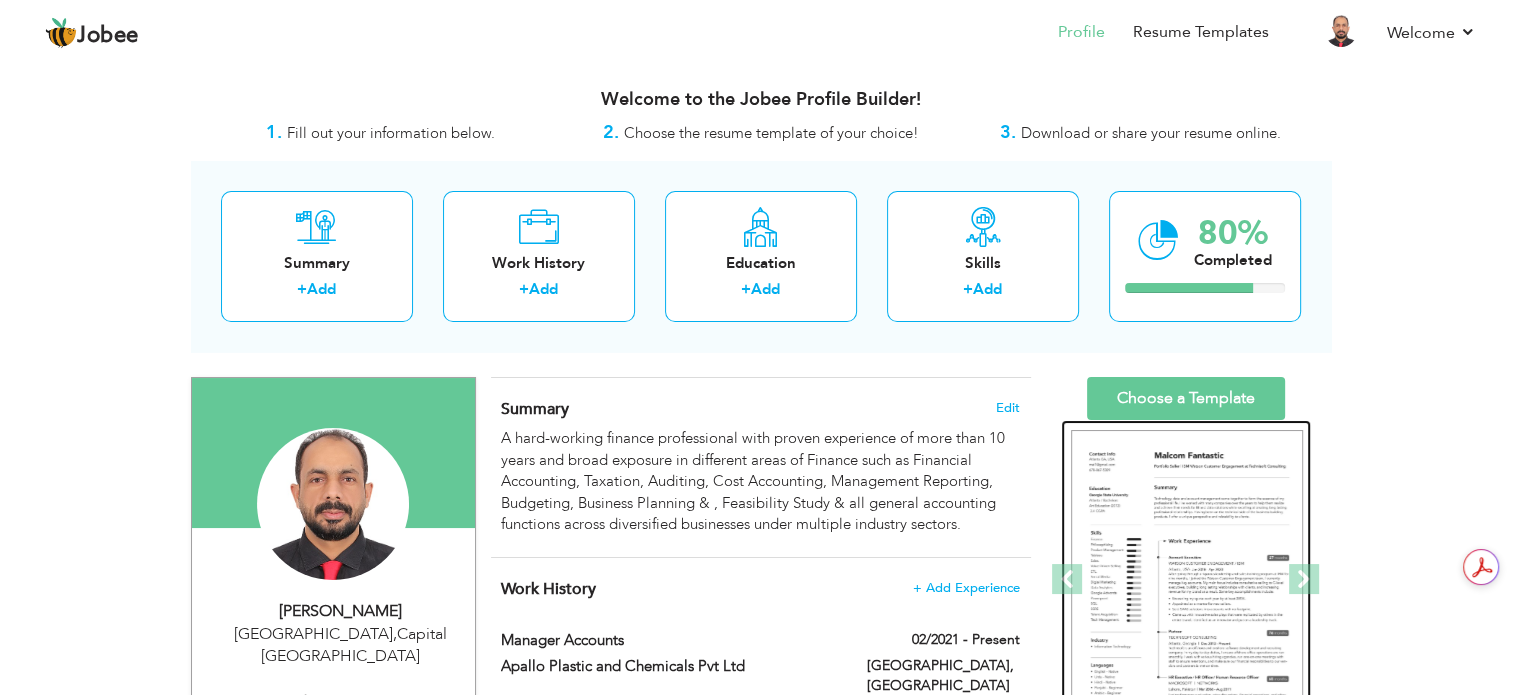 click at bounding box center (1841, 580) 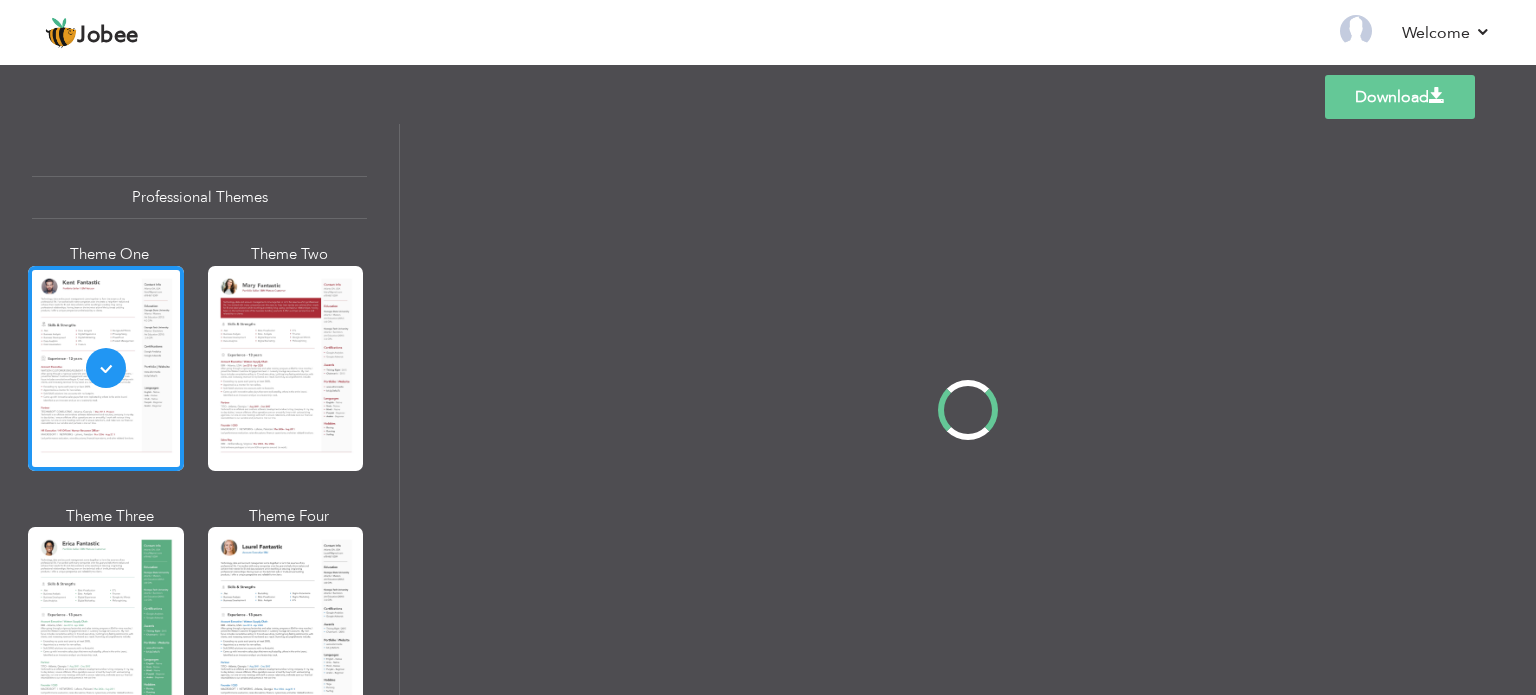 scroll, scrollTop: 0, scrollLeft: 0, axis: both 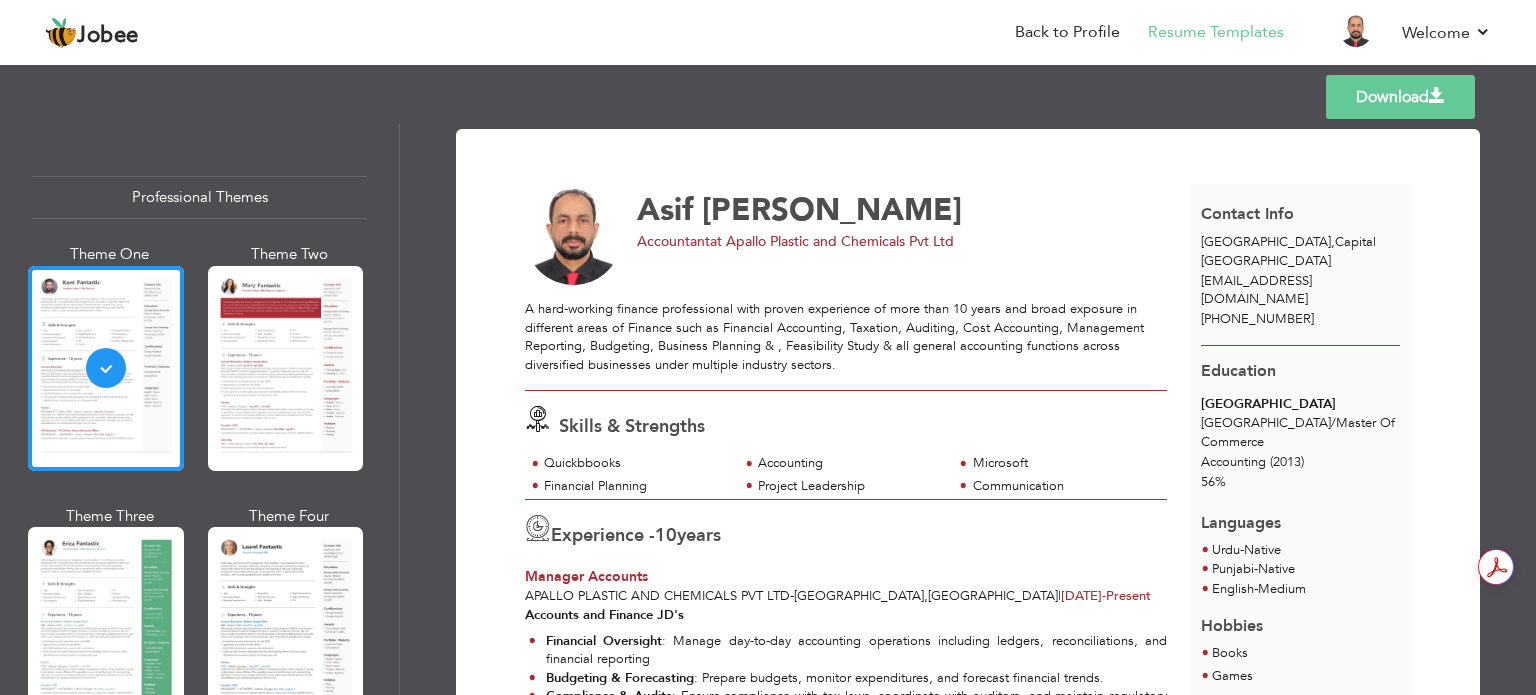 click on "Download" at bounding box center (1400, 97) 